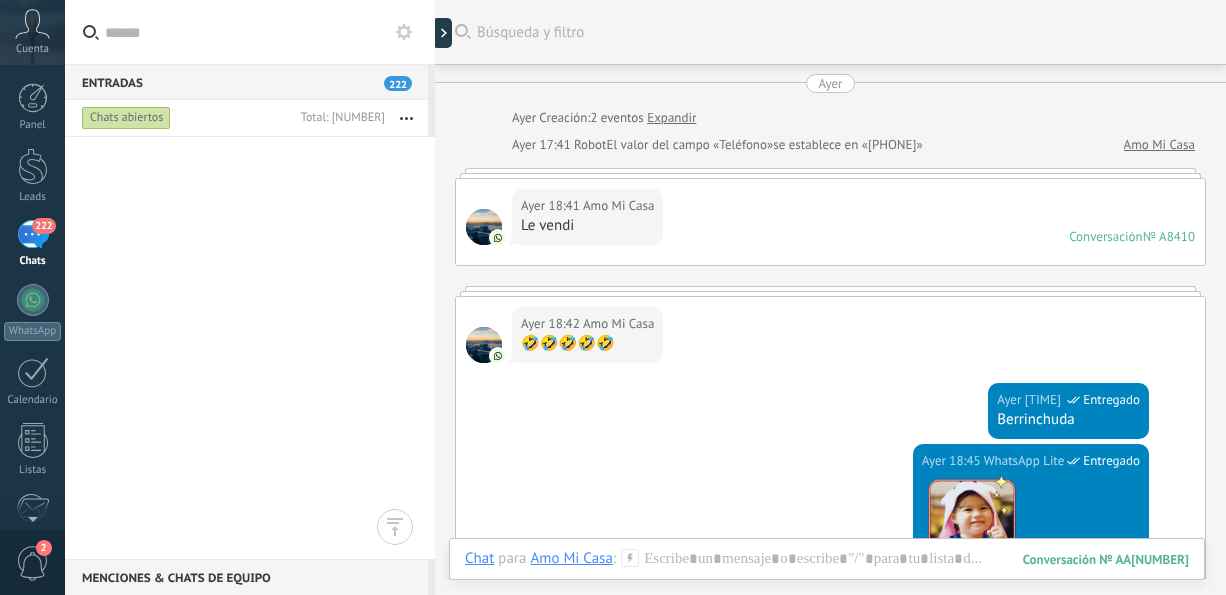 scroll, scrollTop: 0, scrollLeft: 0, axis: both 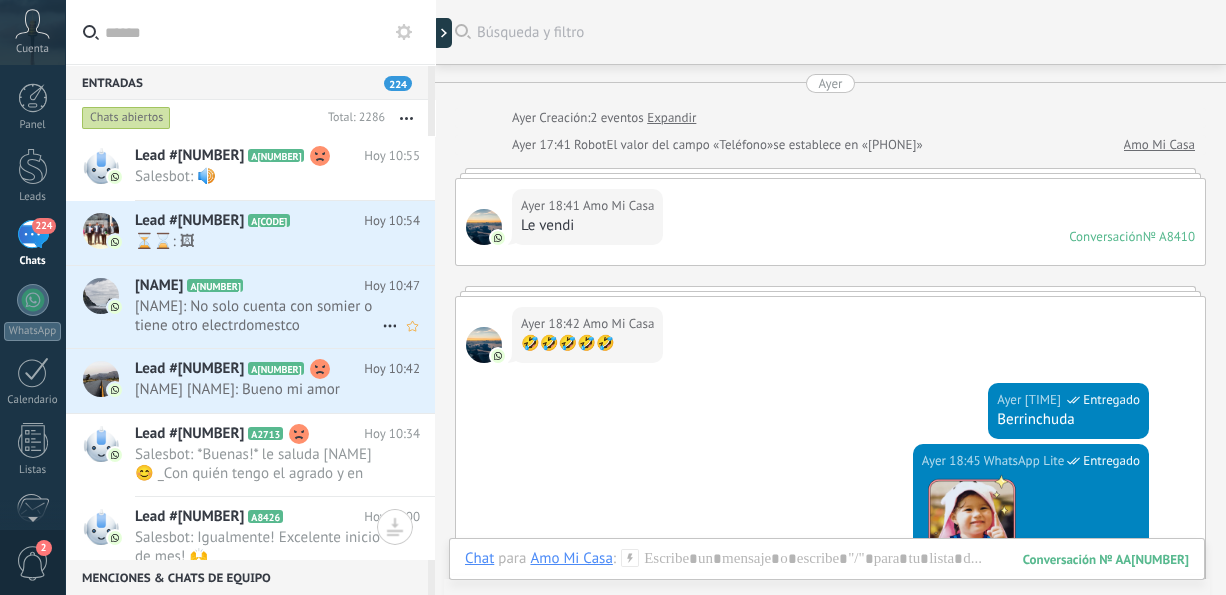 click on "[NAME]: No solo cuenta con somier o tiene otro electrdomestco" at bounding box center [258, 316] 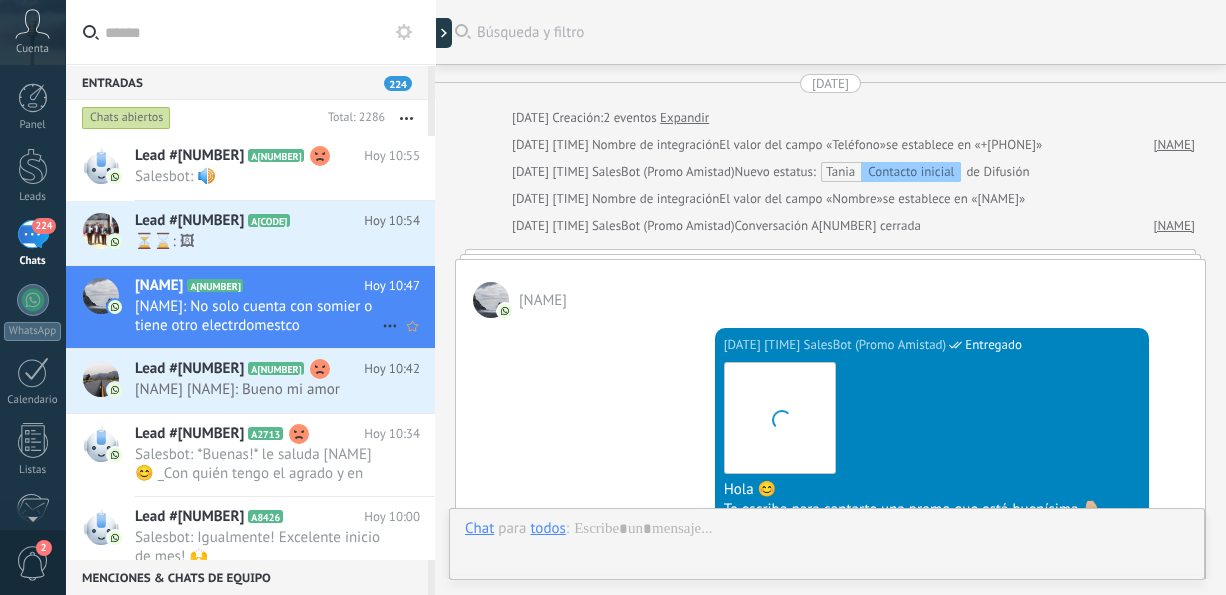 scroll, scrollTop: 955, scrollLeft: 0, axis: vertical 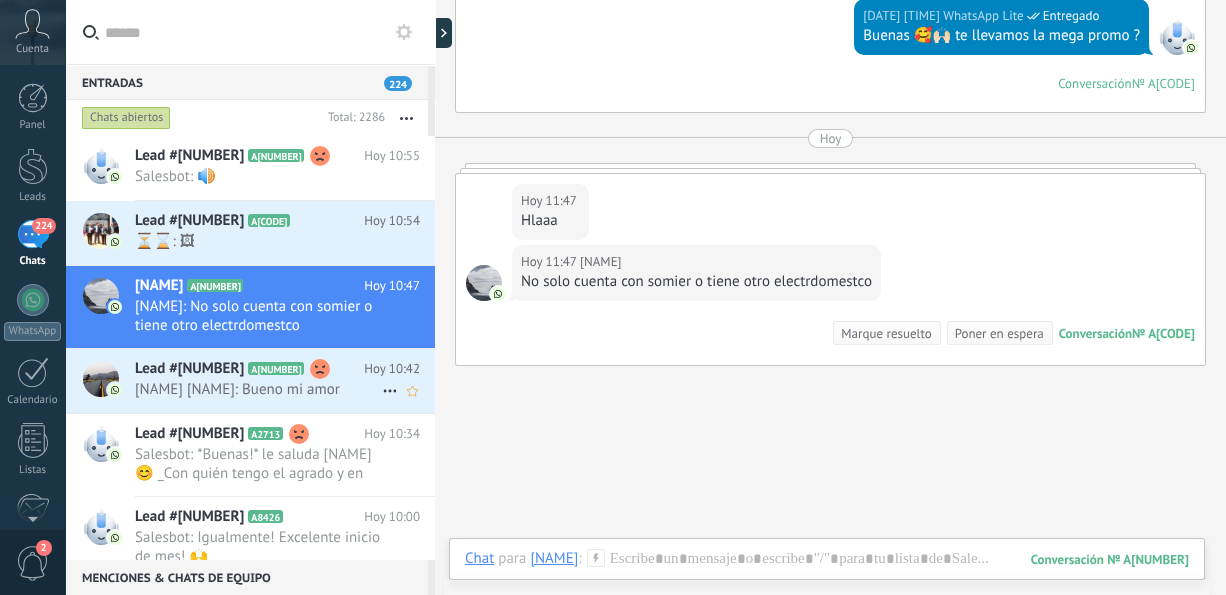 click on "[NAME] [NAME]: Bueno mi amor" at bounding box center (258, 389) 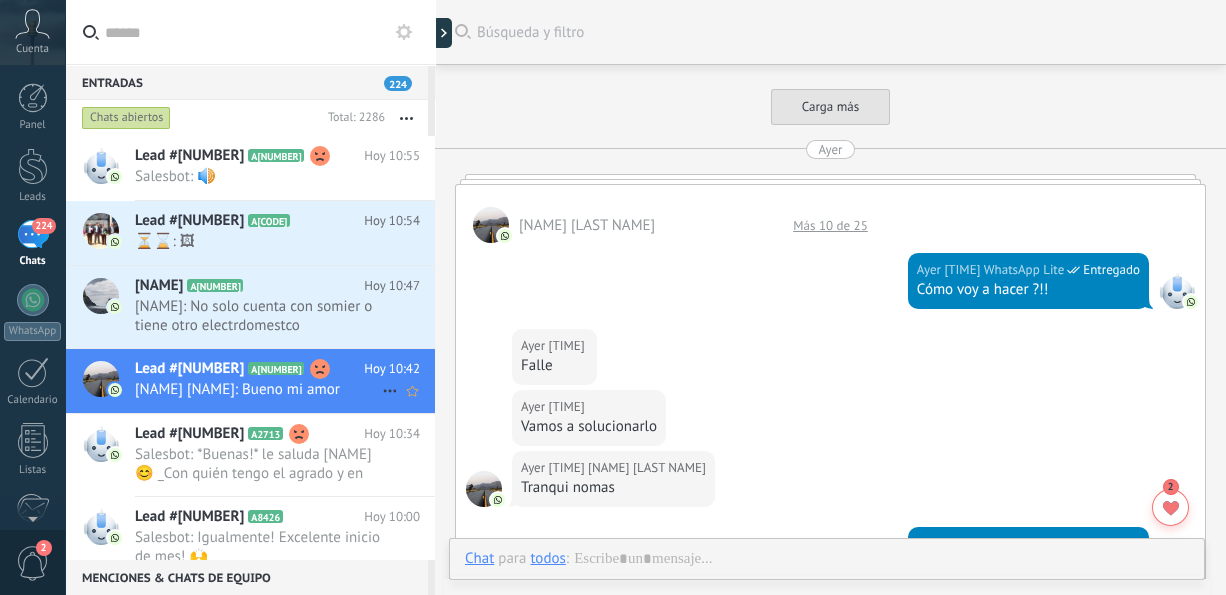 scroll, scrollTop: 1593, scrollLeft: 0, axis: vertical 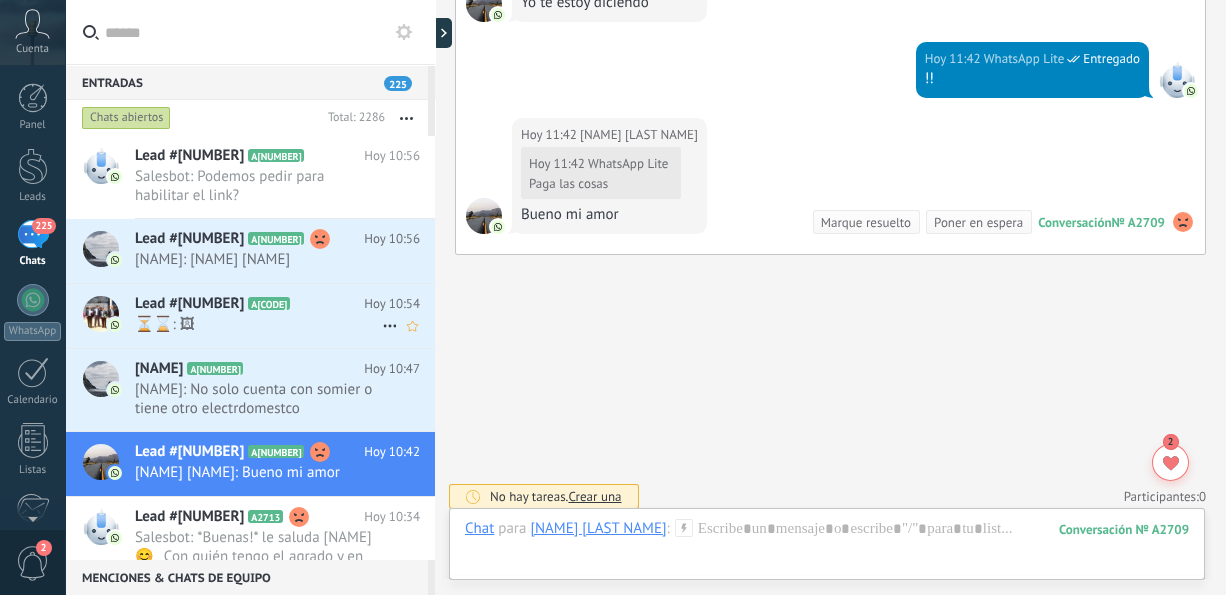 click on "⏳⌛: 🖼" at bounding box center [258, 324] 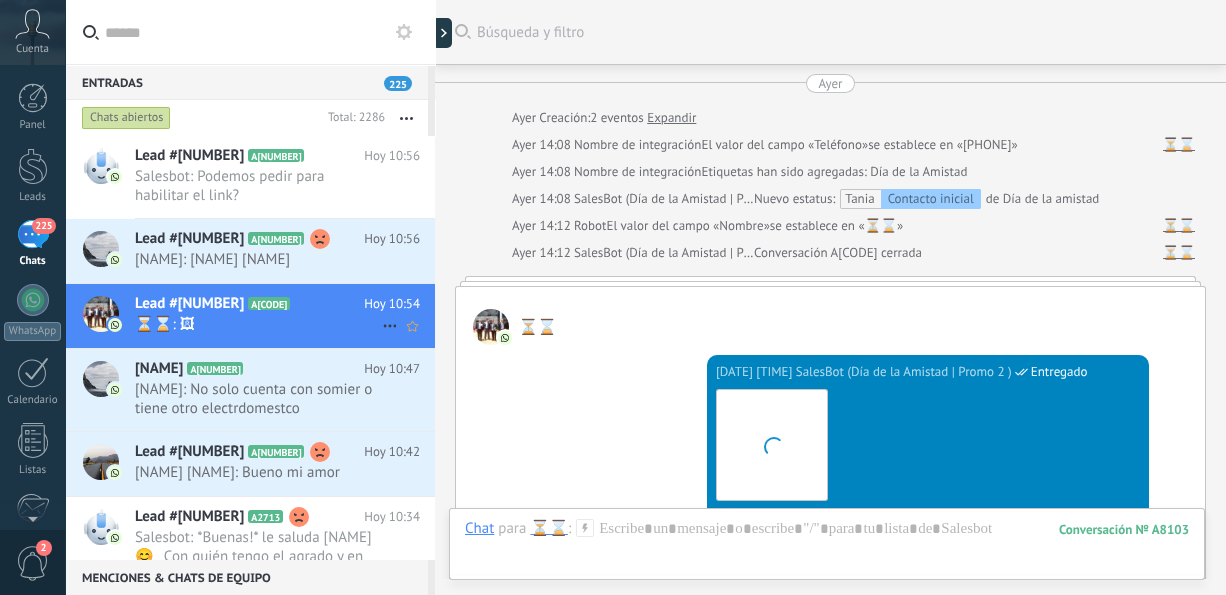 scroll, scrollTop: 1046, scrollLeft: 0, axis: vertical 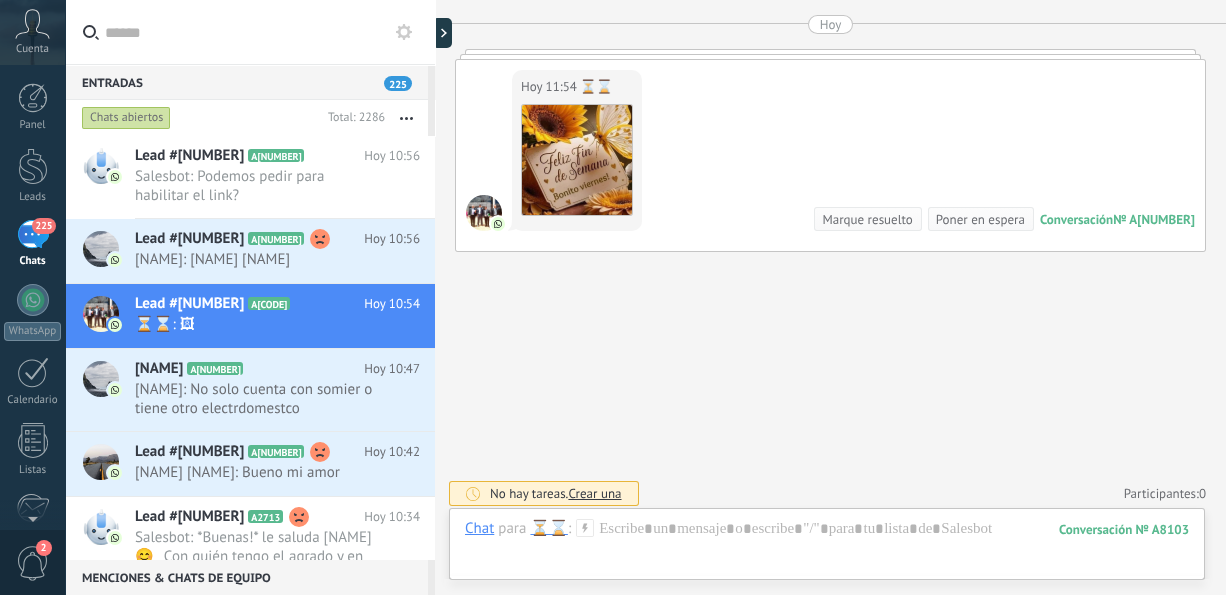drag, startPoint x: 1225, startPoint y: 391, endPoint x: 1226, endPoint y: 331, distance: 60.00833 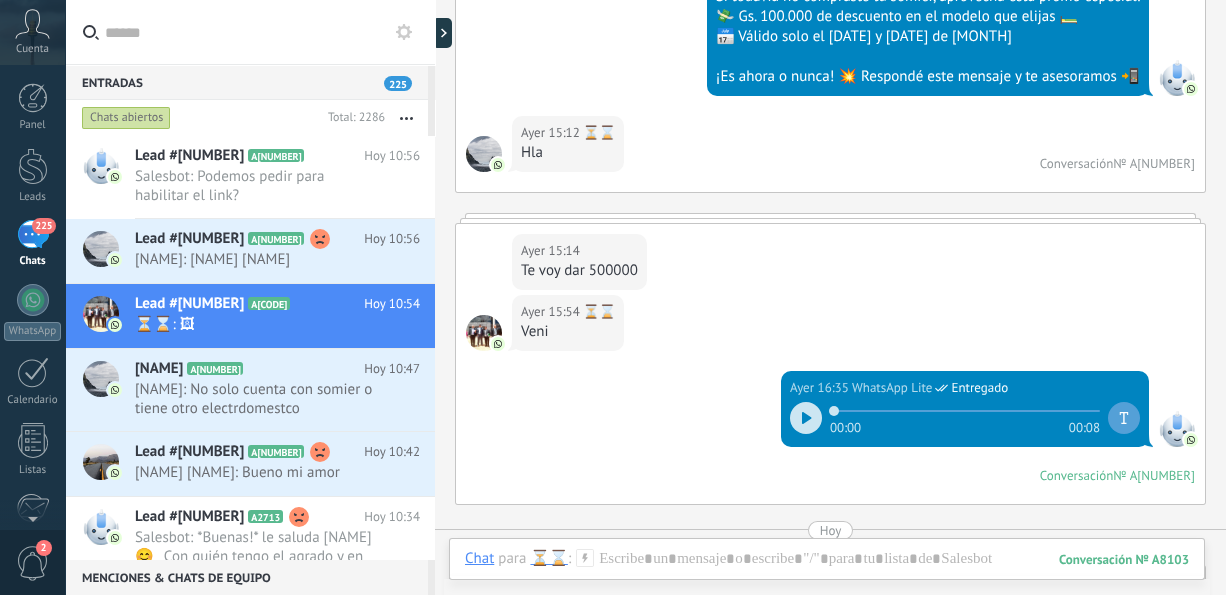 scroll, scrollTop: 506, scrollLeft: 0, axis: vertical 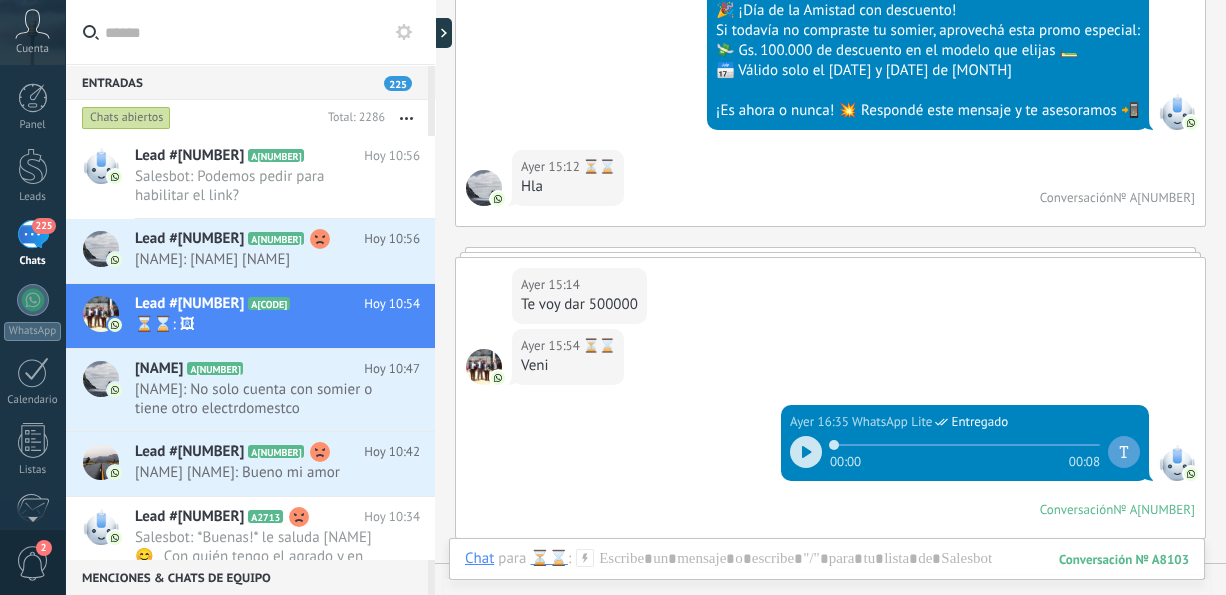 click 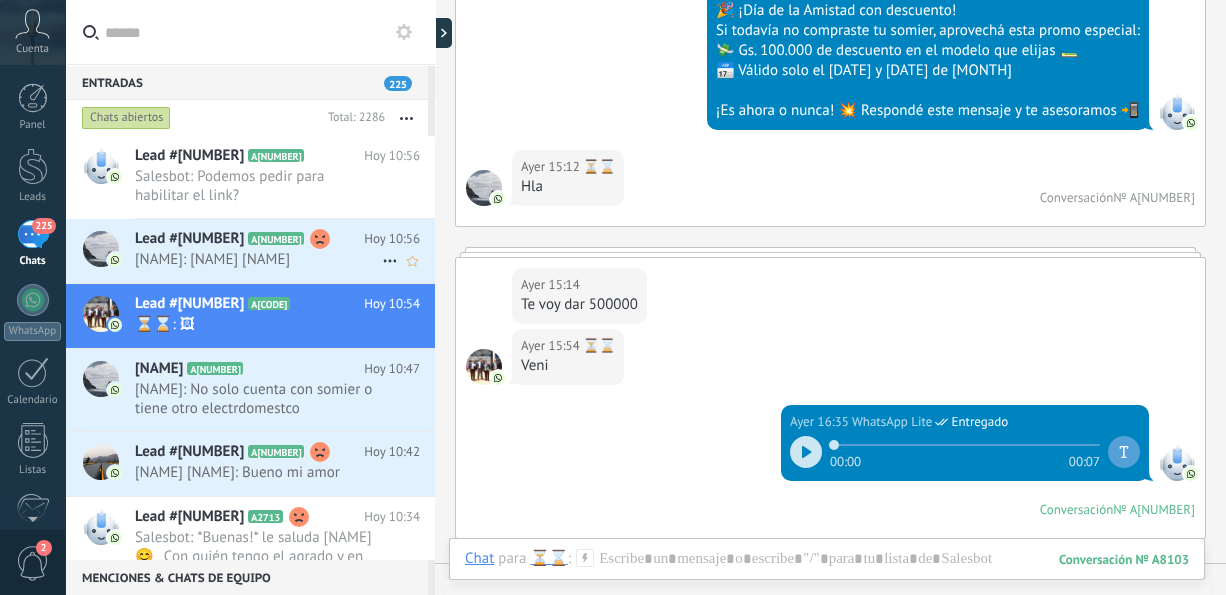click on "[NAME]: [NAME] [NAME]" at bounding box center [258, 259] 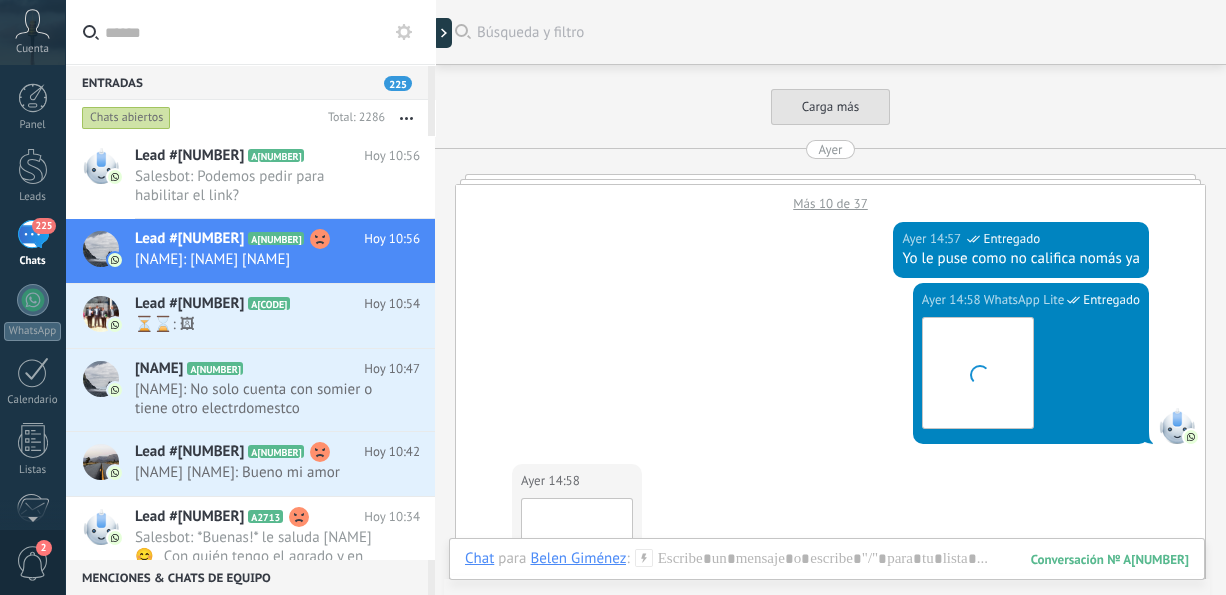 scroll, scrollTop: 1329, scrollLeft: 0, axis: vertical 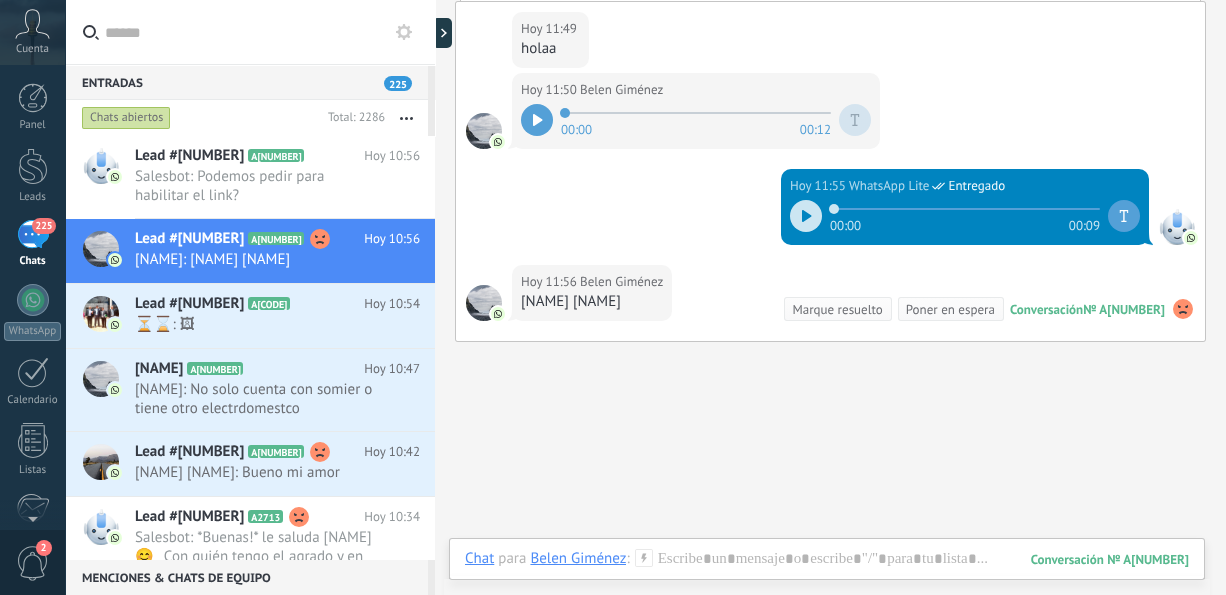 click on "[TIME] [TIME]" at bounding box center [965, 216] 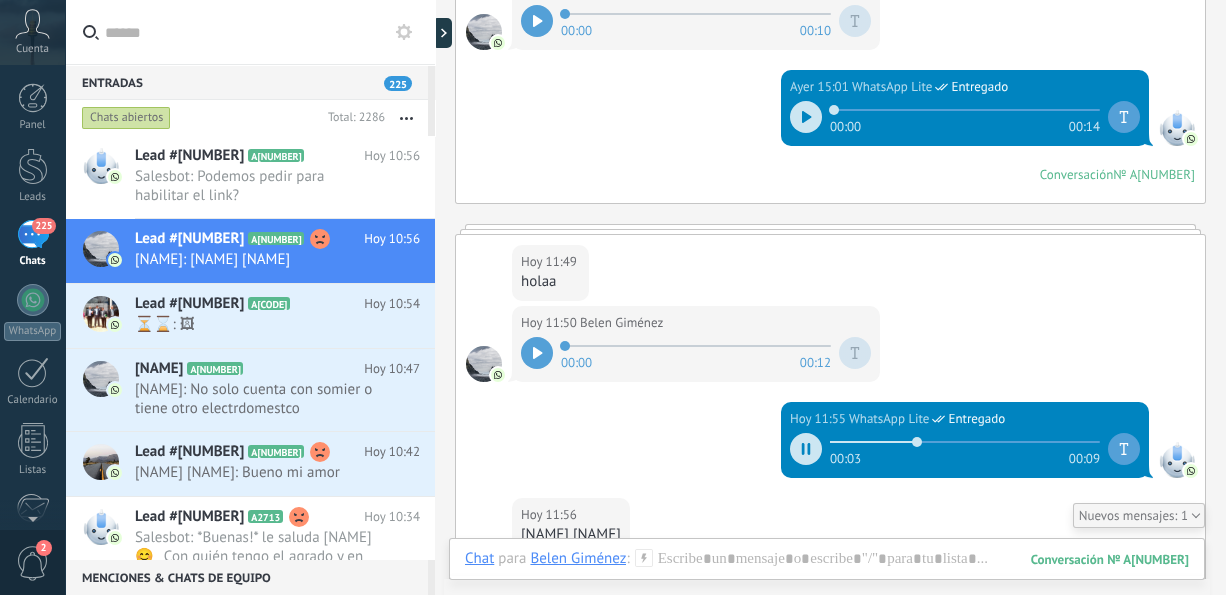 scroll, scrollTop: 1097, scrollLeft: 0, axis: vertical 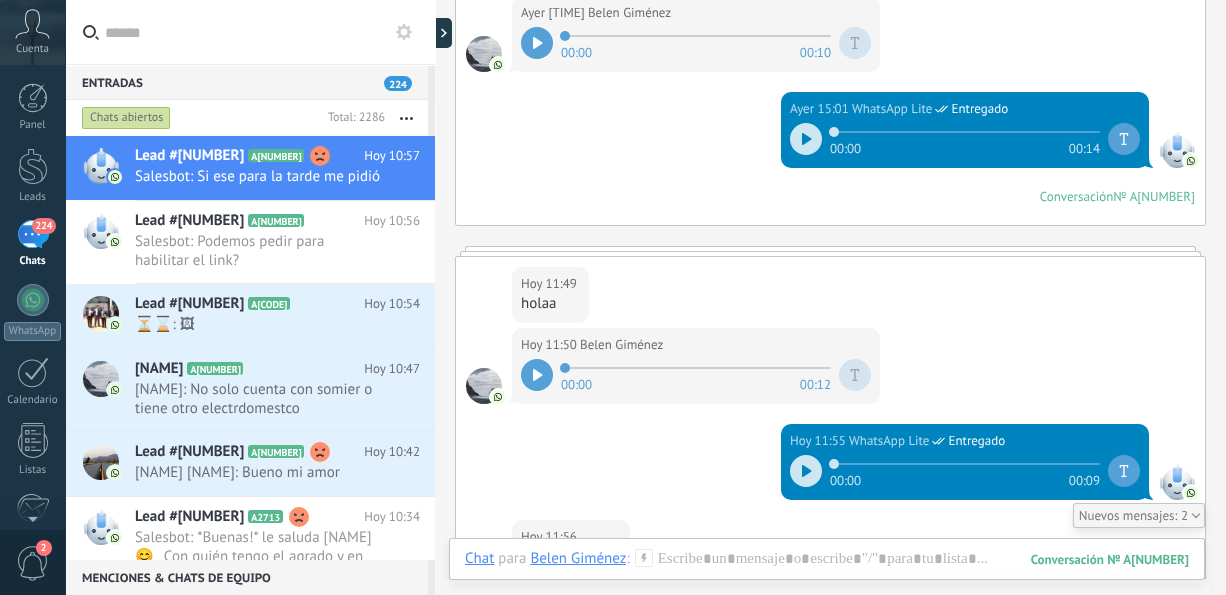 click at bounding box center (537, 375) 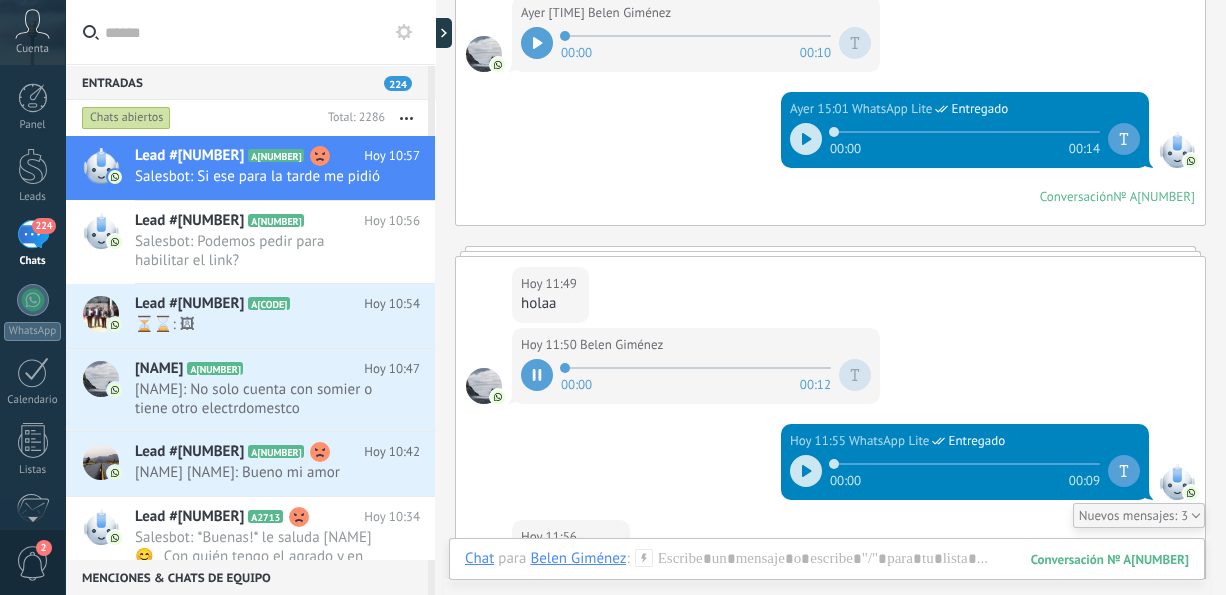 scroll, scrollTop: 1138, scrollLeft: 0, axis: vertical 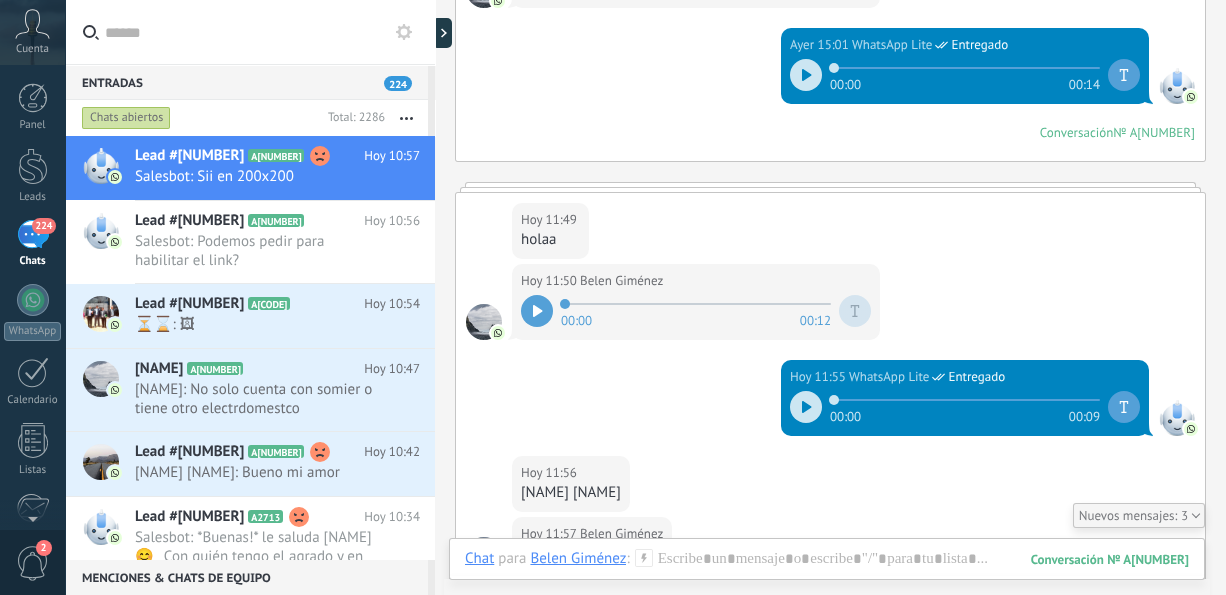 click 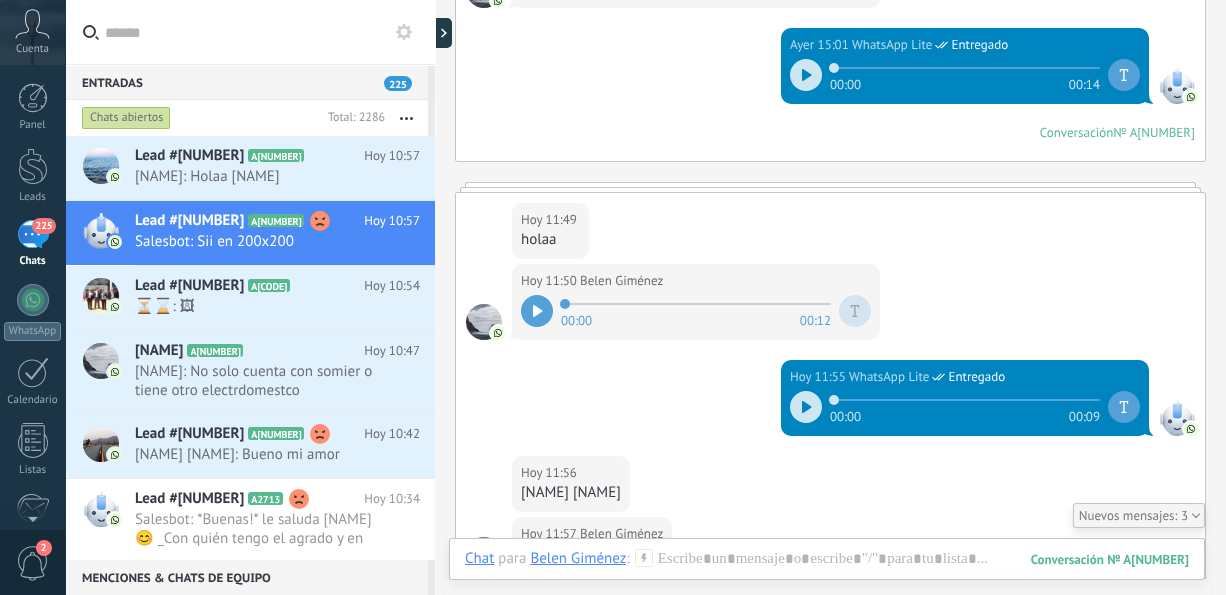 scroll, scrollTop: 618, scrollLeft: 0, axis: vertical 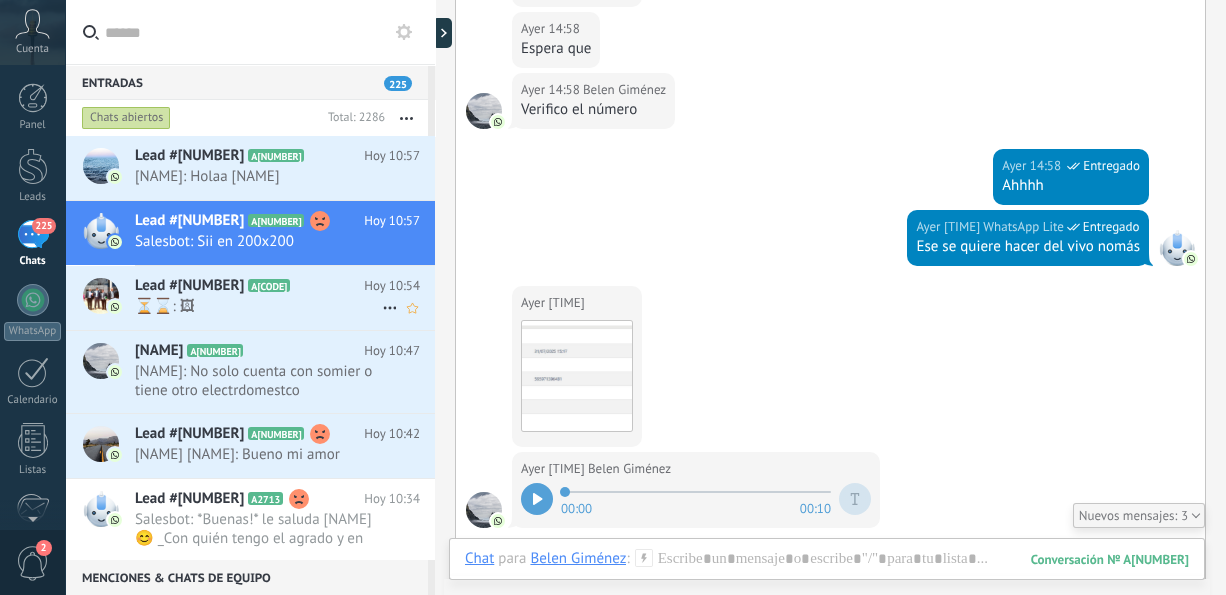 click on "Lead #[NUMBER]
A[NUMBER]" at bounding box center (249, 286) 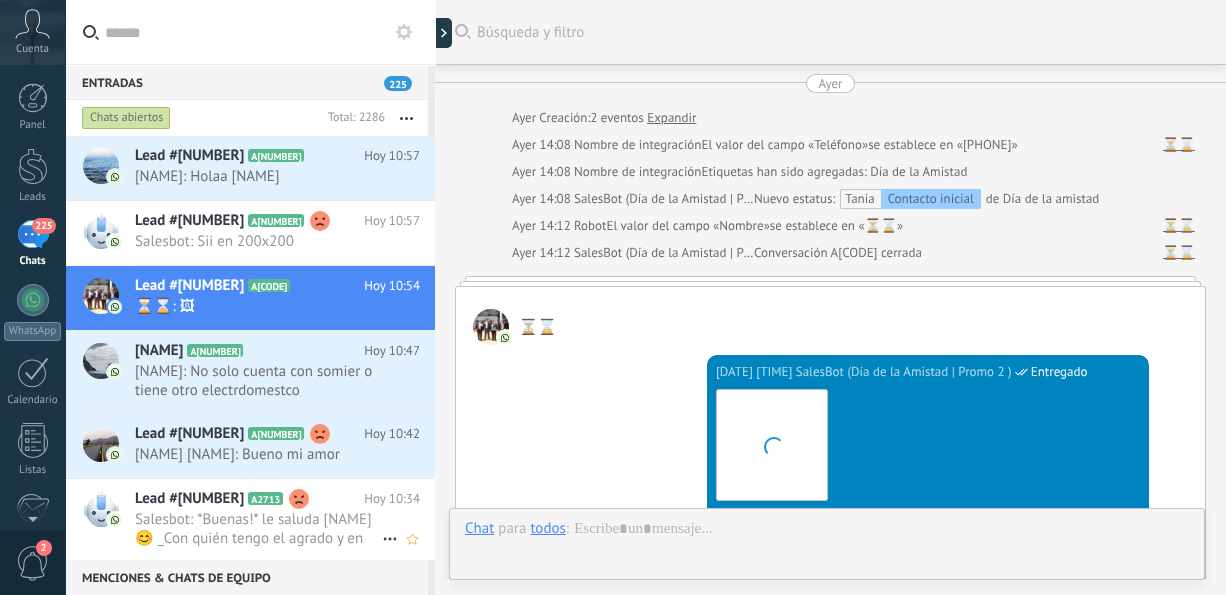 scroll, scrollTop: 1046, scrollLeft: 0, axis: vertical 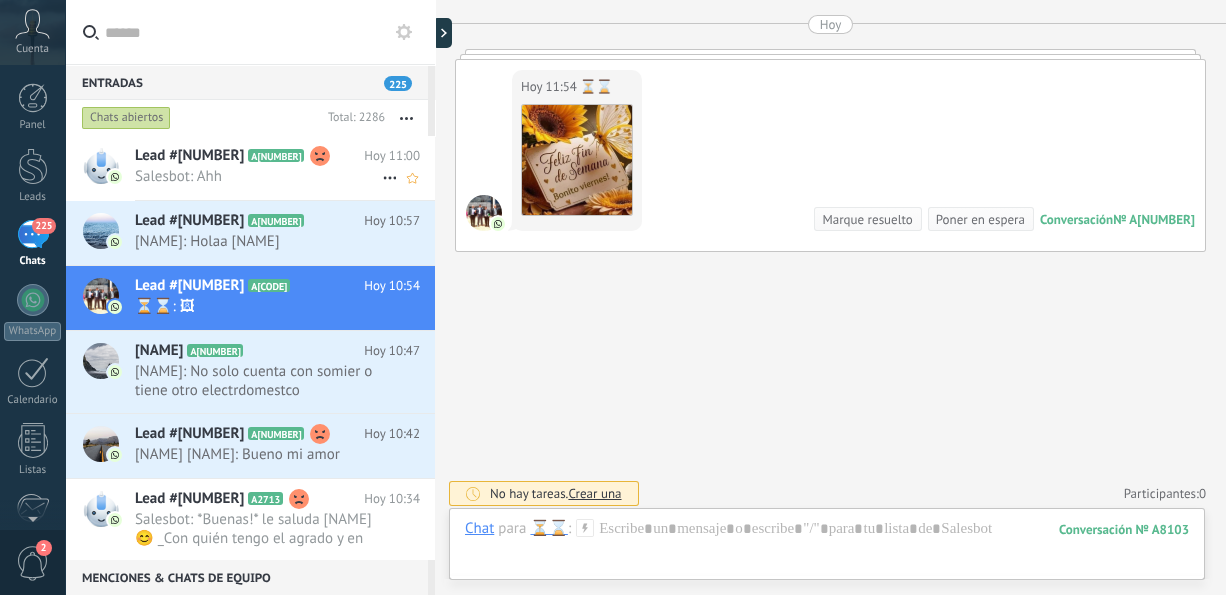 click on "Salesbot: Ahh" at bounding box center [258, 176] 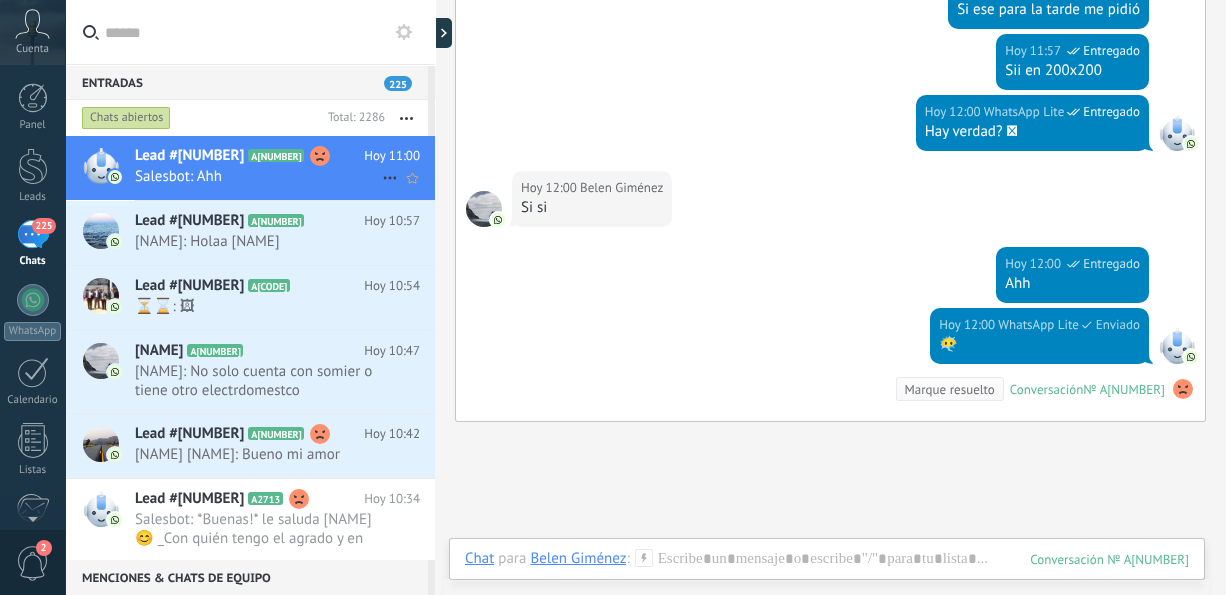 scroll, scrollTop: 1824, scrollLeft: 0, axis: vertical 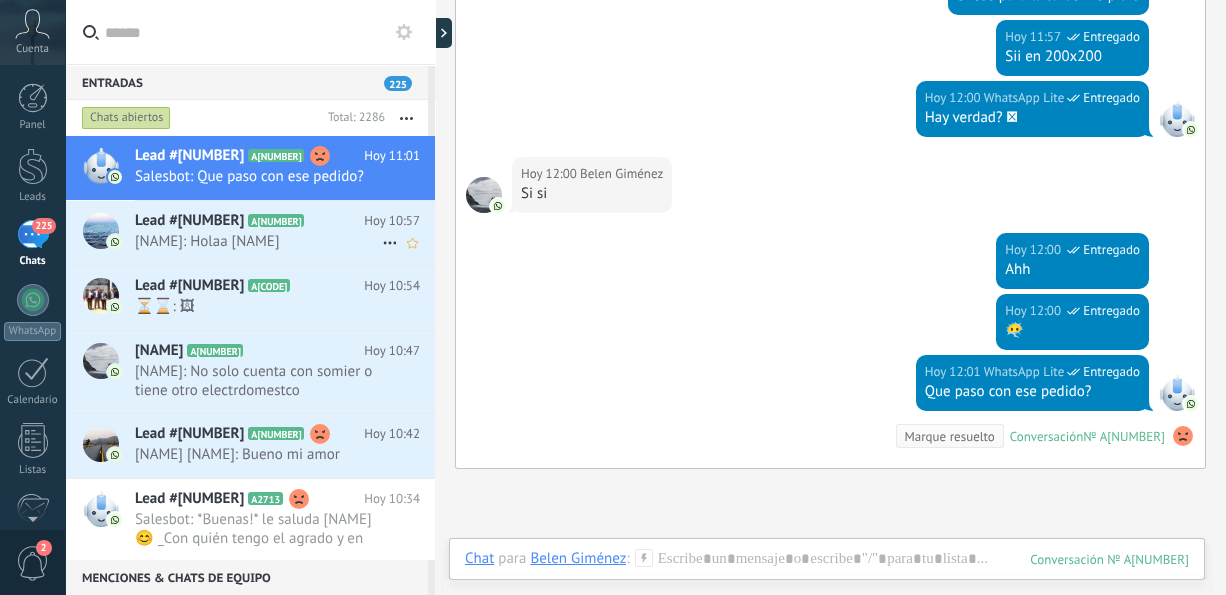 click on "[NAME]: Holaa [NAME]" at bounding box center (258, 241) 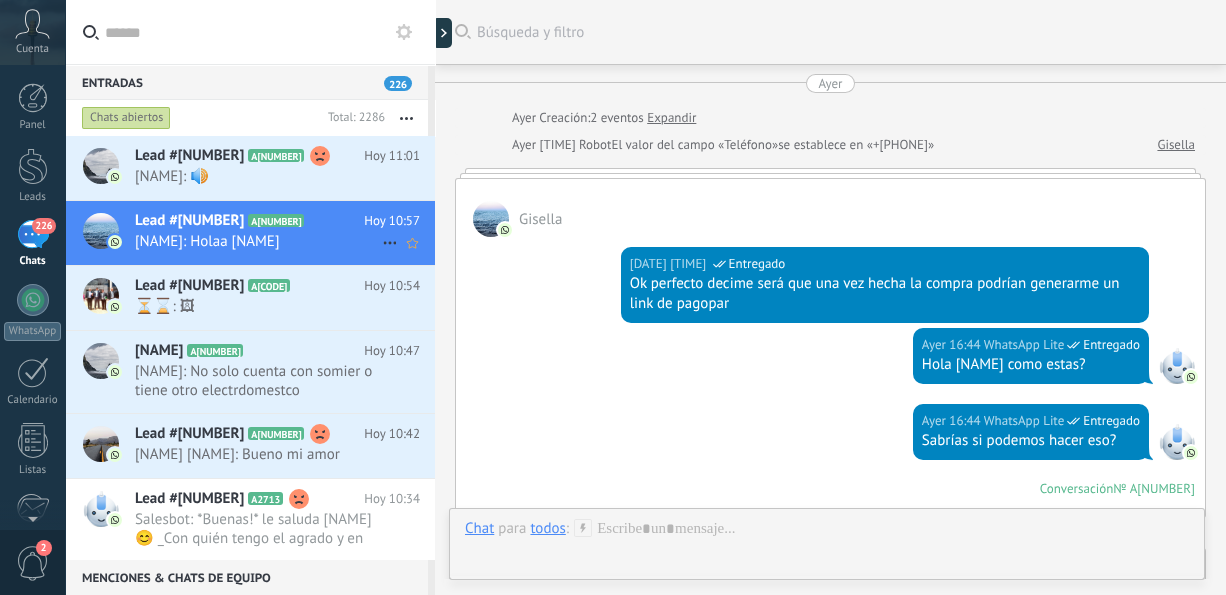 scroll, scrollTop: 1272, scrollLeft: 0, axis: vertical 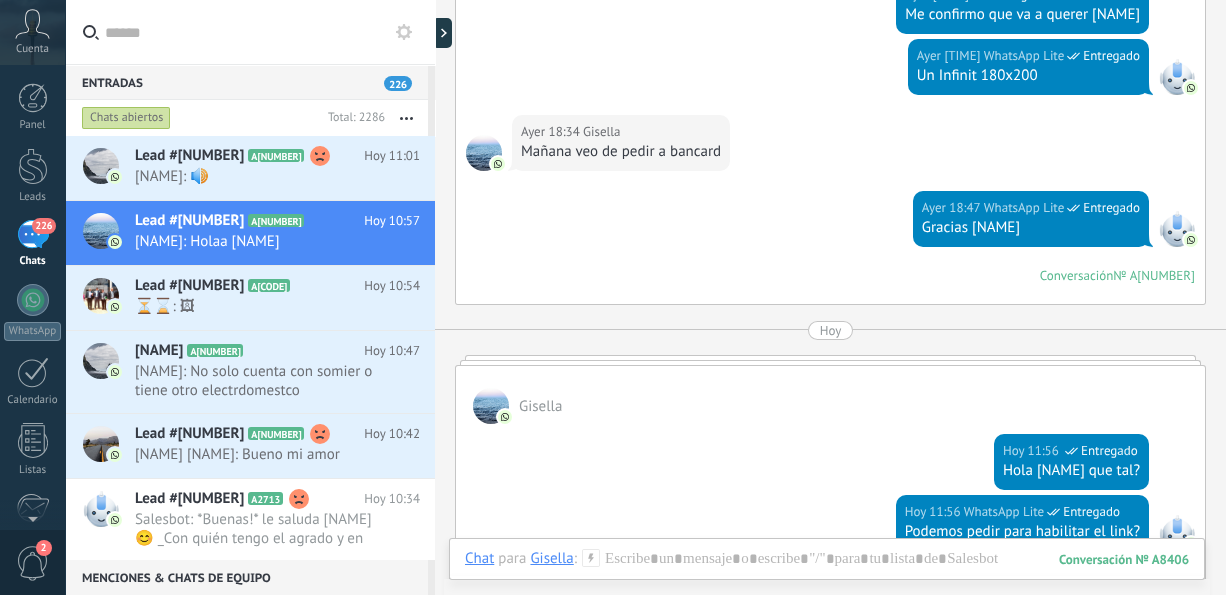 drag, startPoint x: 1224, startPoint y: 383, endPoint x: 1221, endPoint y: 301, distance: 82.05486 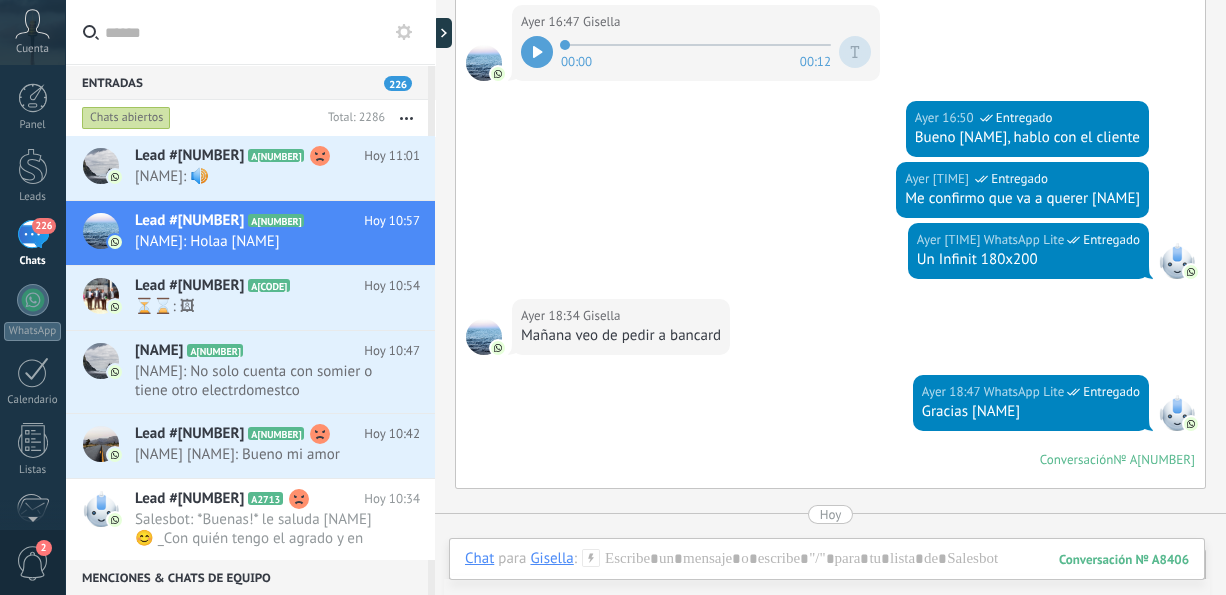 scroll, scrollTop: 656, scrollLeft: 0, axis: vertical 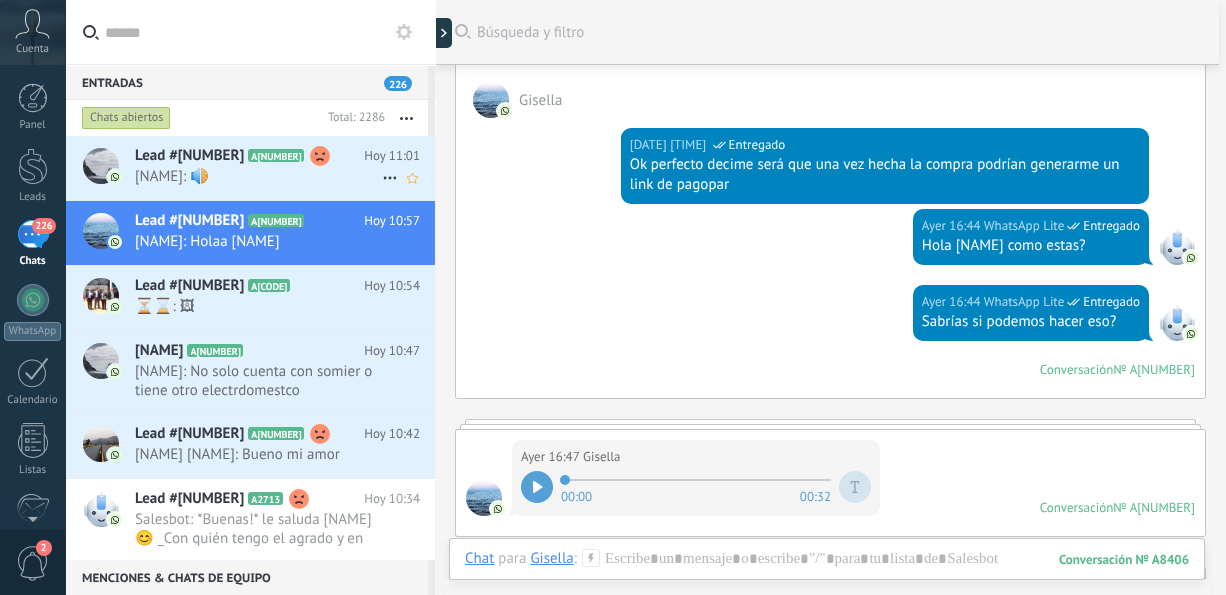 click on "[NAME]: 🔊" at bounding box center (258, 176) 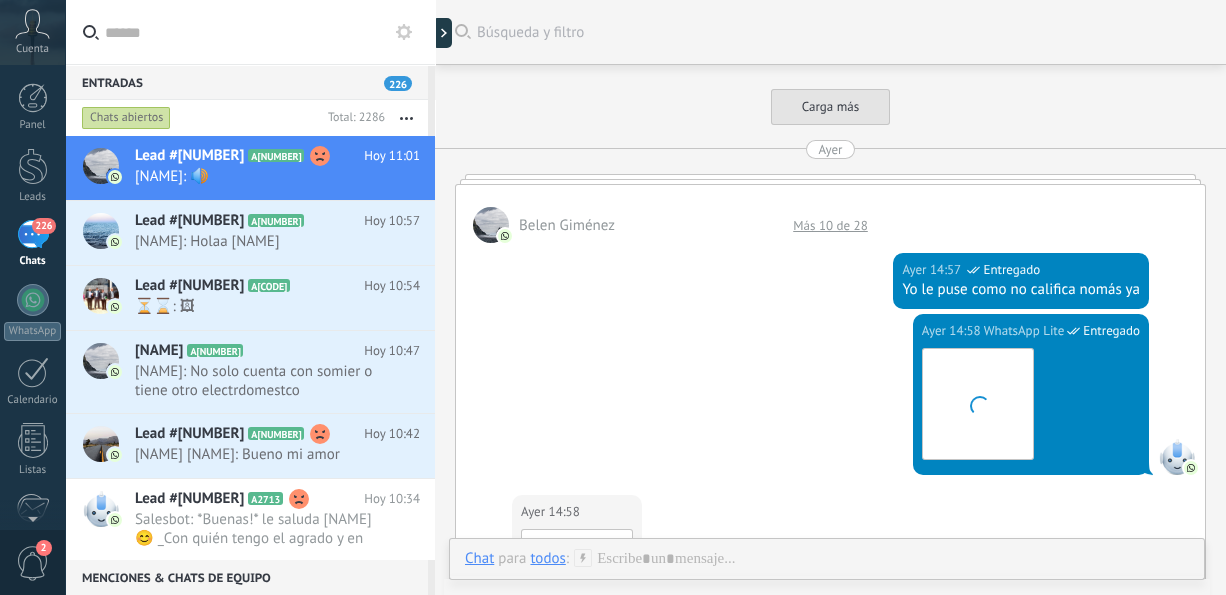 scroll, scrollTop: 1775, scrollLeft: 0, axis: vertical 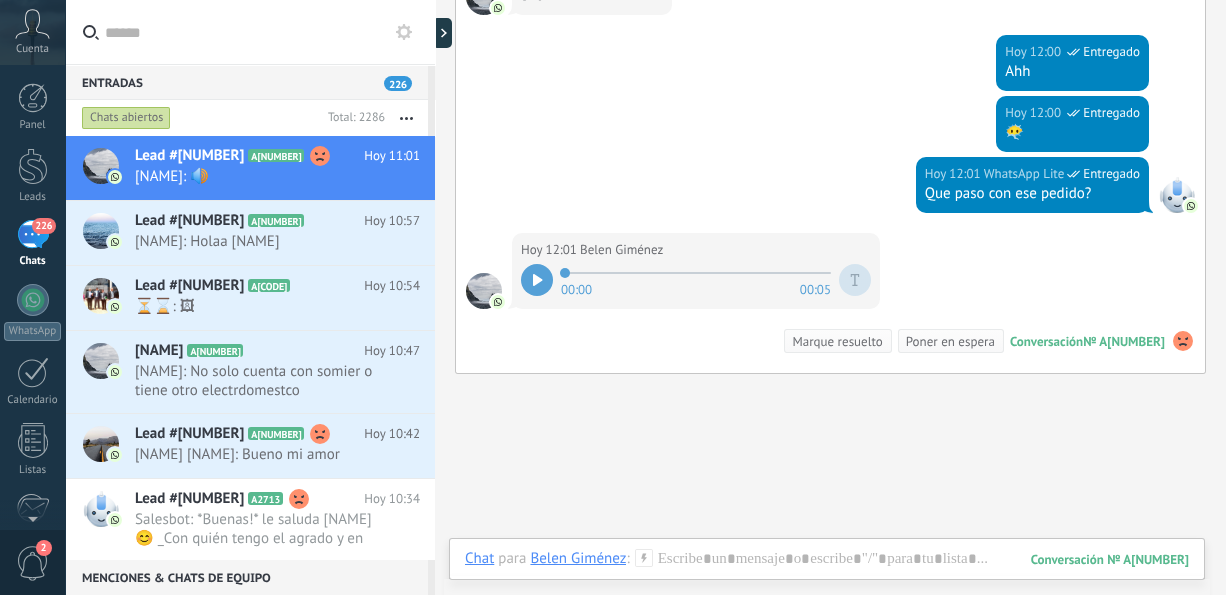 click 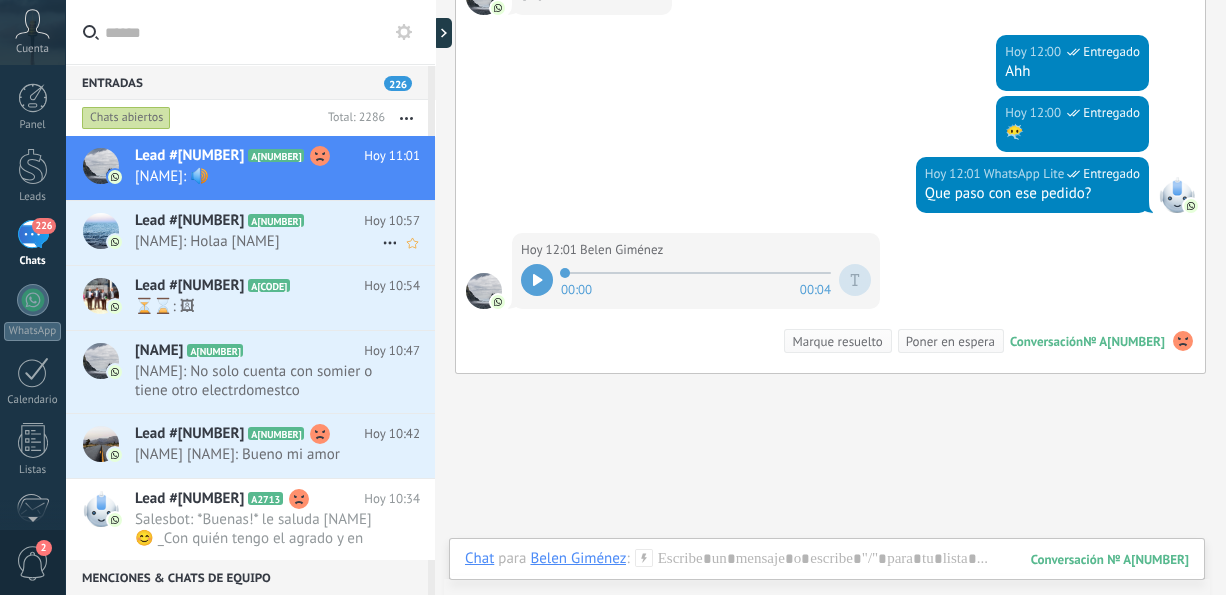 click on "[NAME]: Holaa [NAME]" at bounding box center (258, 241) 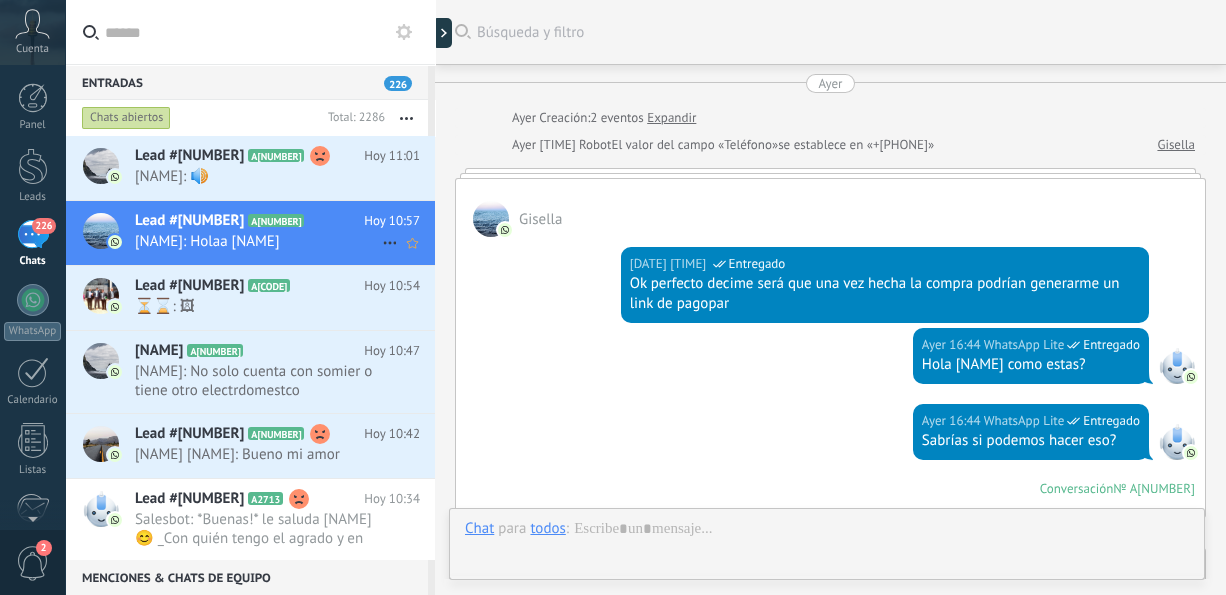 scroll, scrollTop: 1181, scrollLeft: 0, axis: vertical 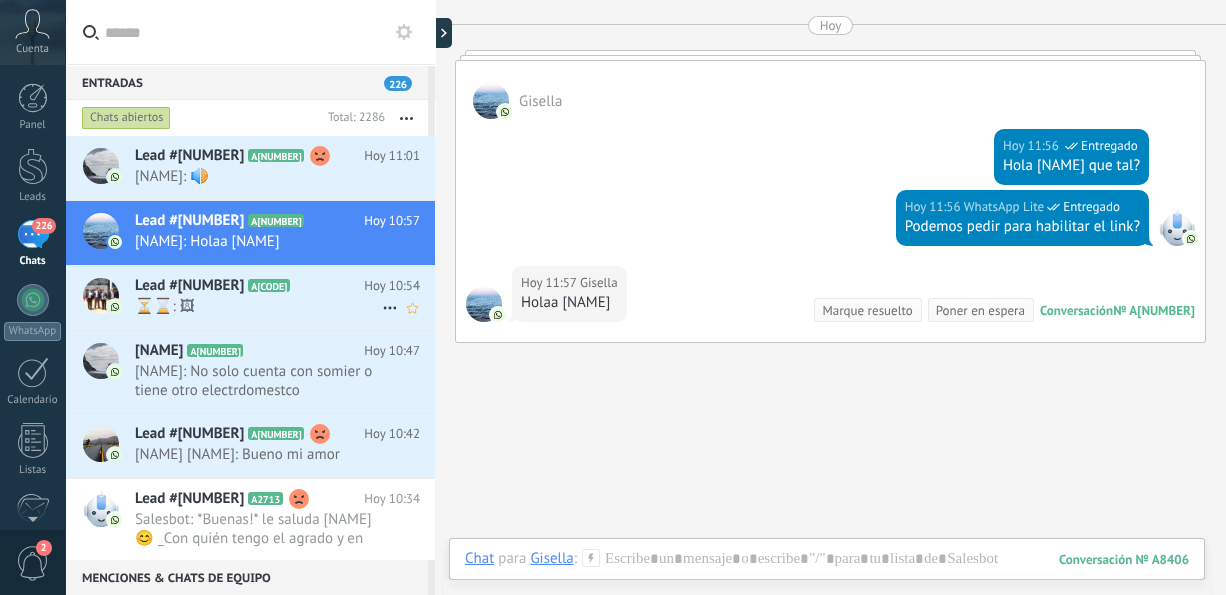 click on "Lead #[NUMBER]
A[CODE]
Hoy [TIME]
⏳⌛: 🖼" at bounding box center [285, 297] 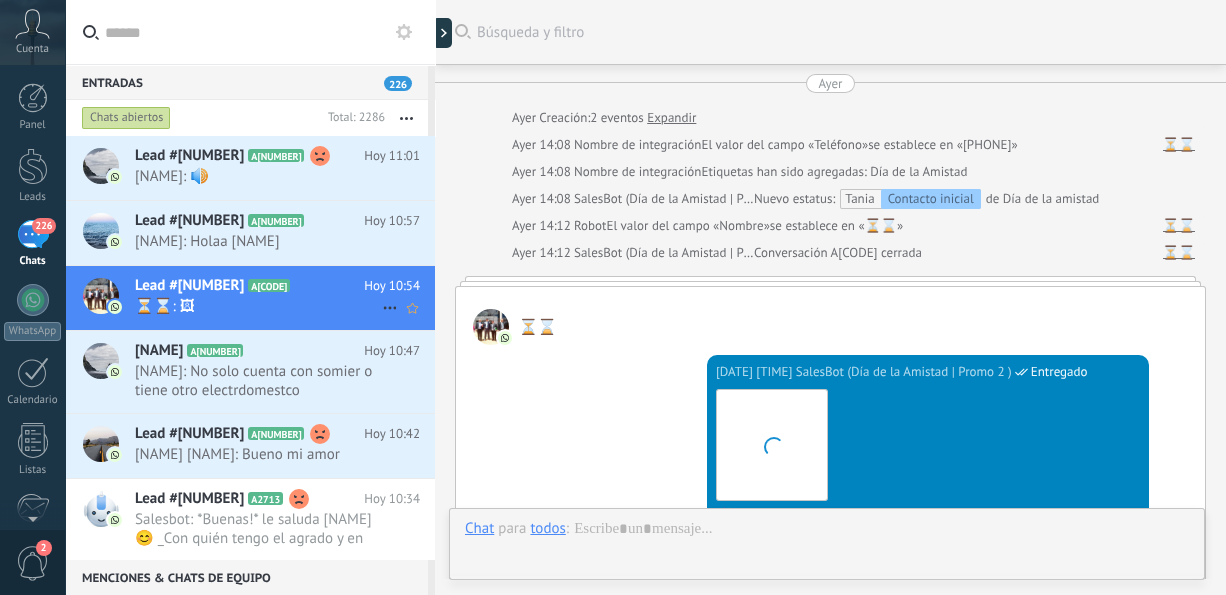 scroll, scrollTop: 1046, scrollLeft: 0, axis: vertical 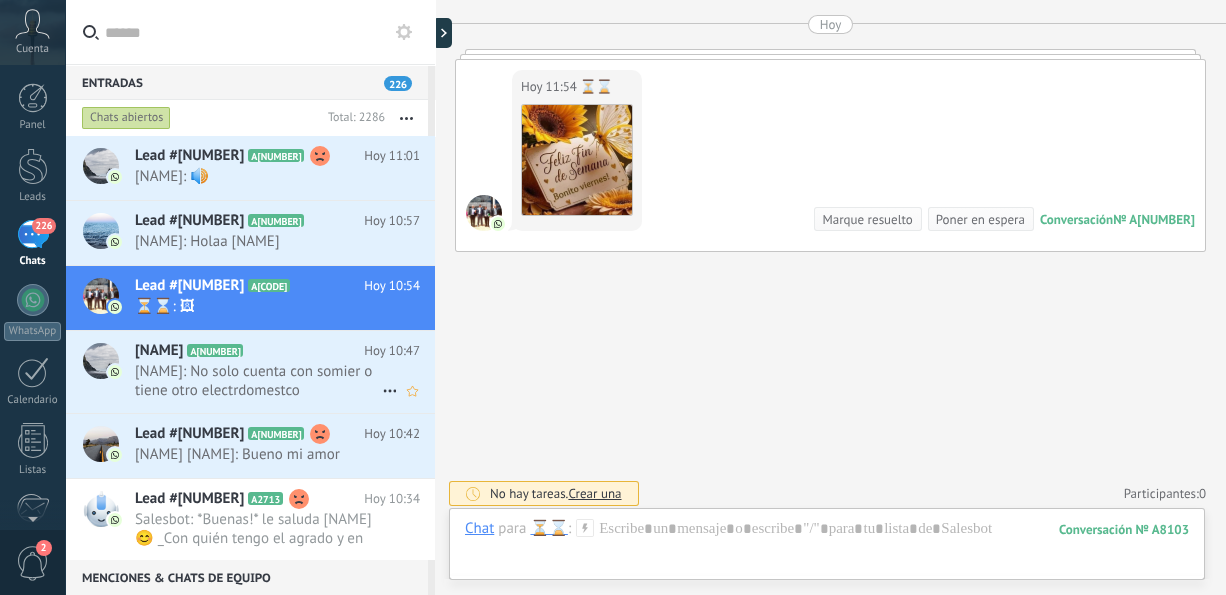 click on "[NAME]: No solo cuenta con somier o tiene otro electrdomestco" at bounding box center (258, 381) 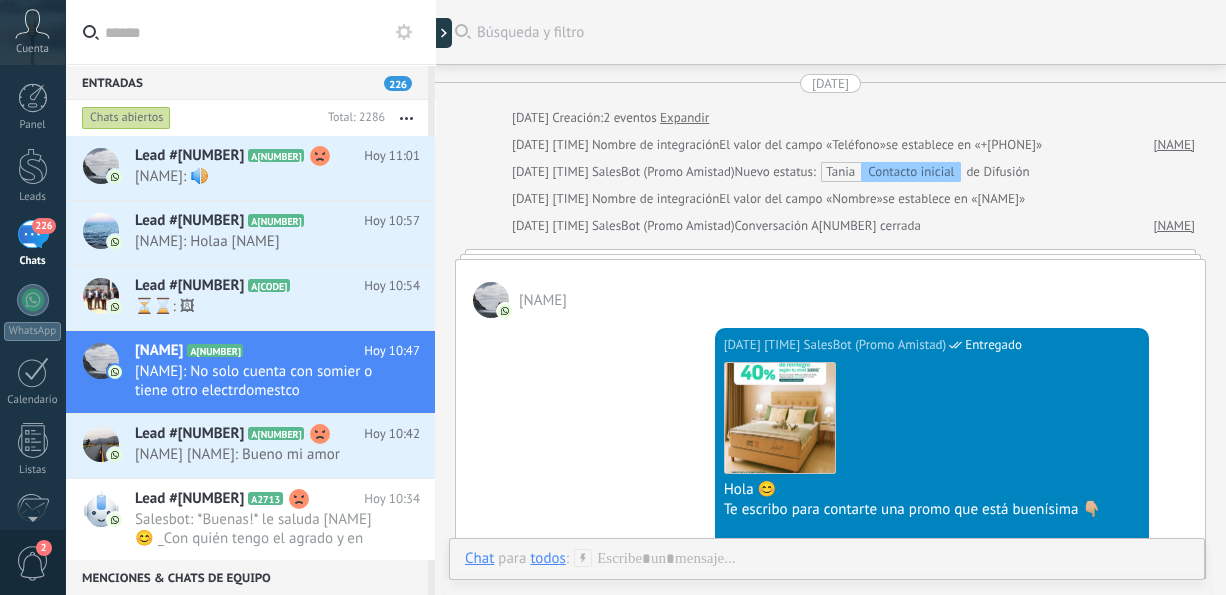 scroll, scrollTop: 955, scrollLeft: 0, axis: vertical 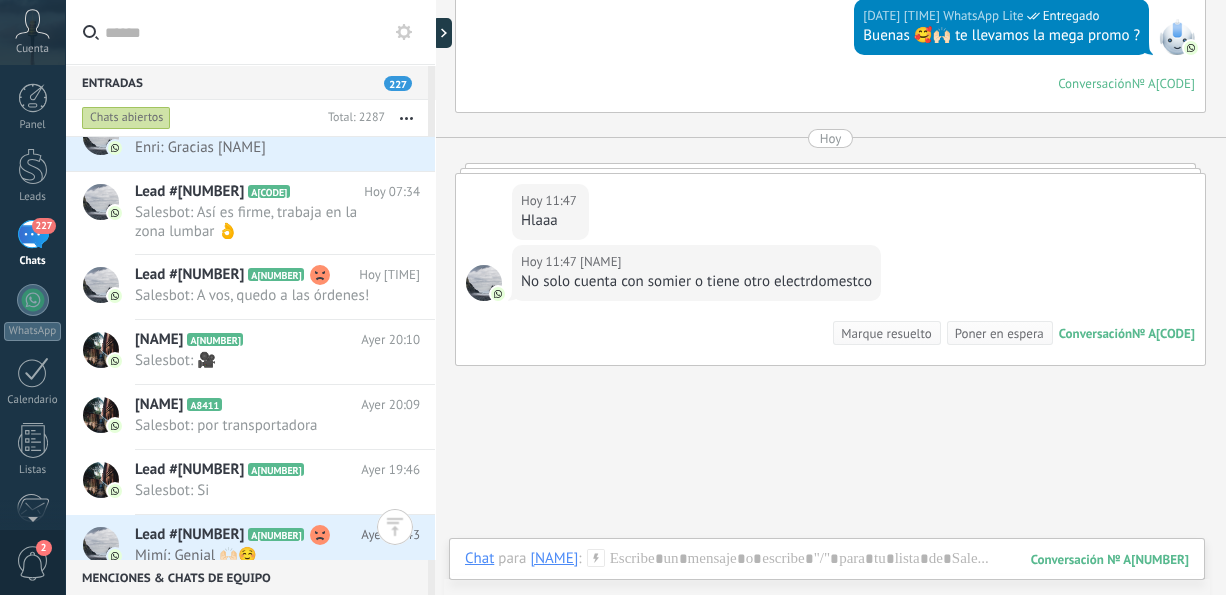 click at bounding box center (406, 118) 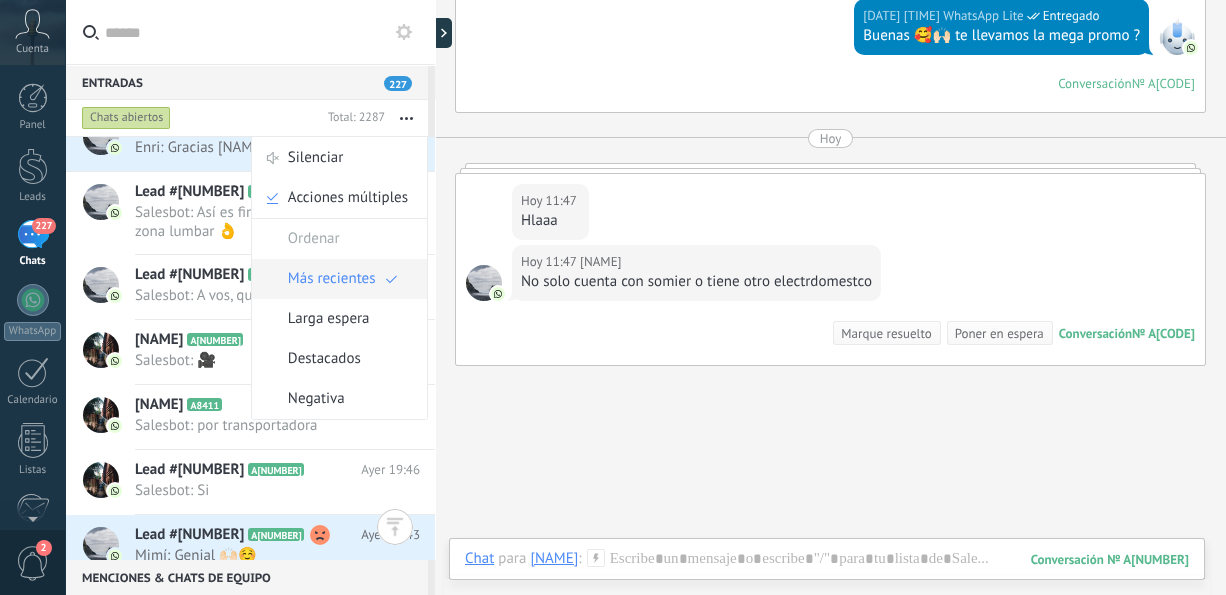 click on "Más recientes" at bounding box center (332, 279) 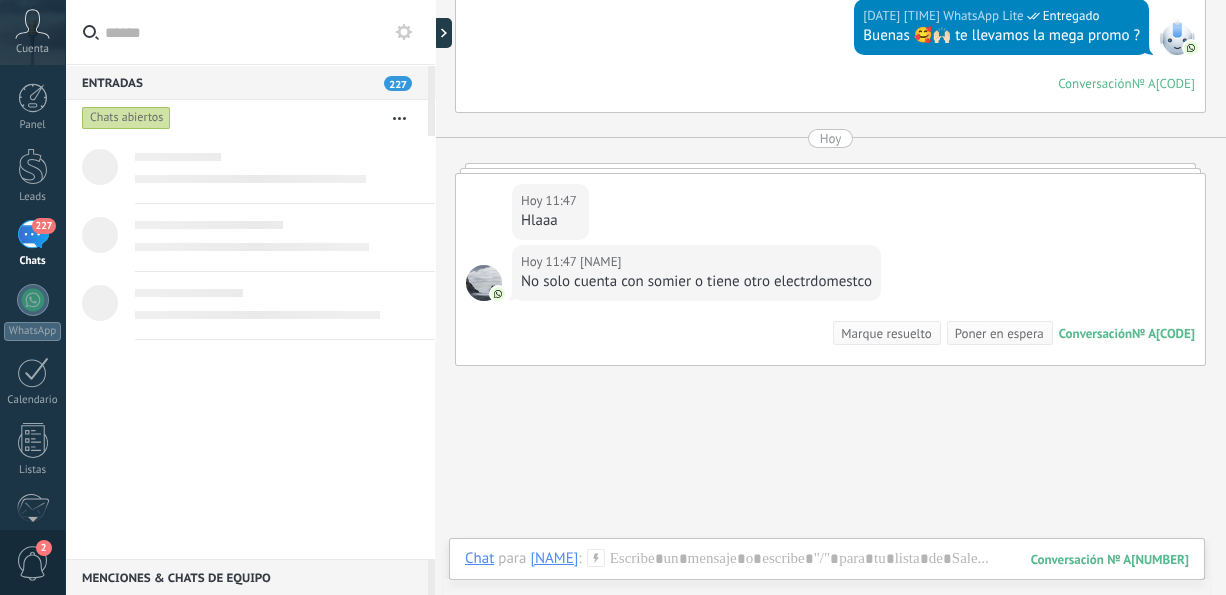 scroll, scrollTop: 0, scrollLeft: 0, axis: both 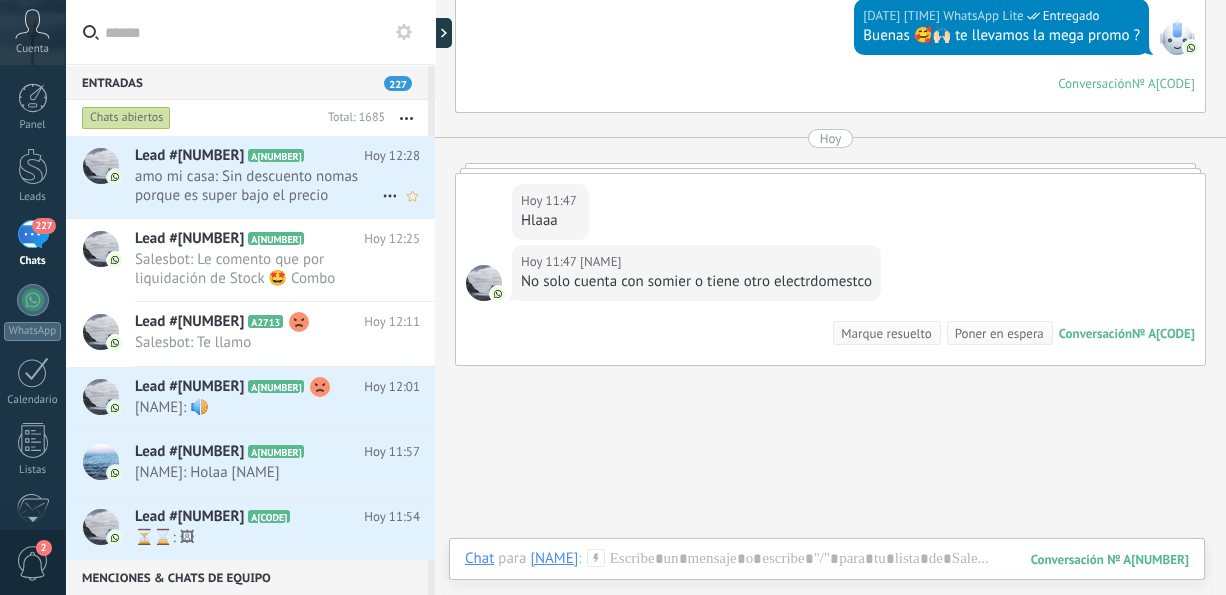 click on "amo mi casa: Sin descuento nomas porque es super bajo el precio" at bounding box center [258, 186] 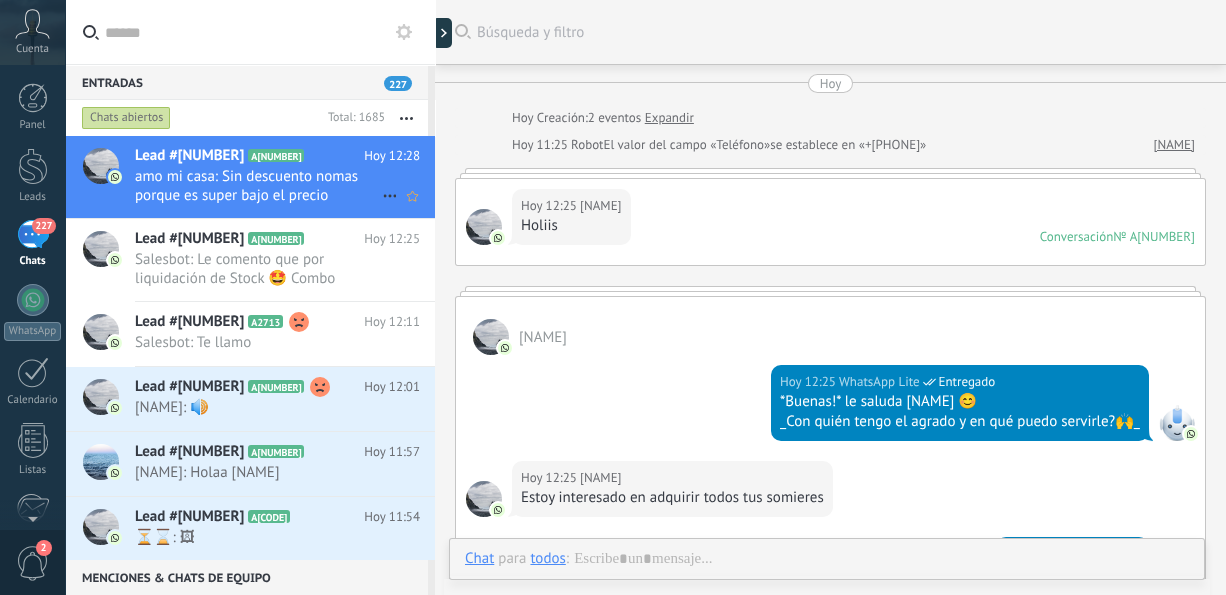 scroll, scrollTop: 616, scrollLeft: 0, axis: vertical 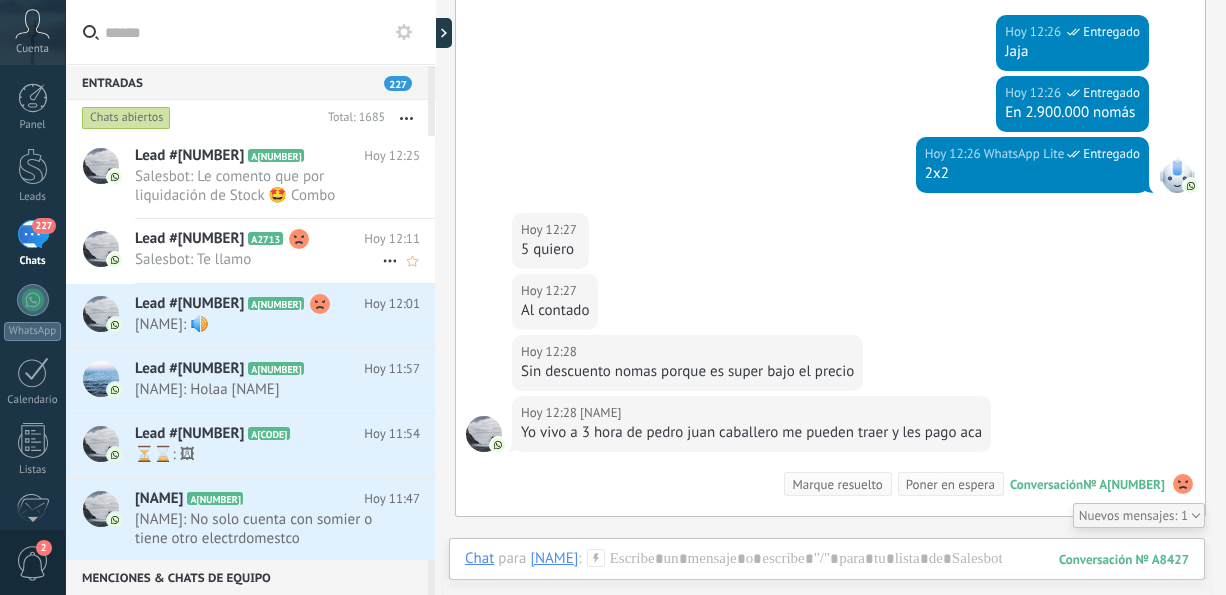 click on "Salesbot: Te llamo" at bounding box center (258, 259) 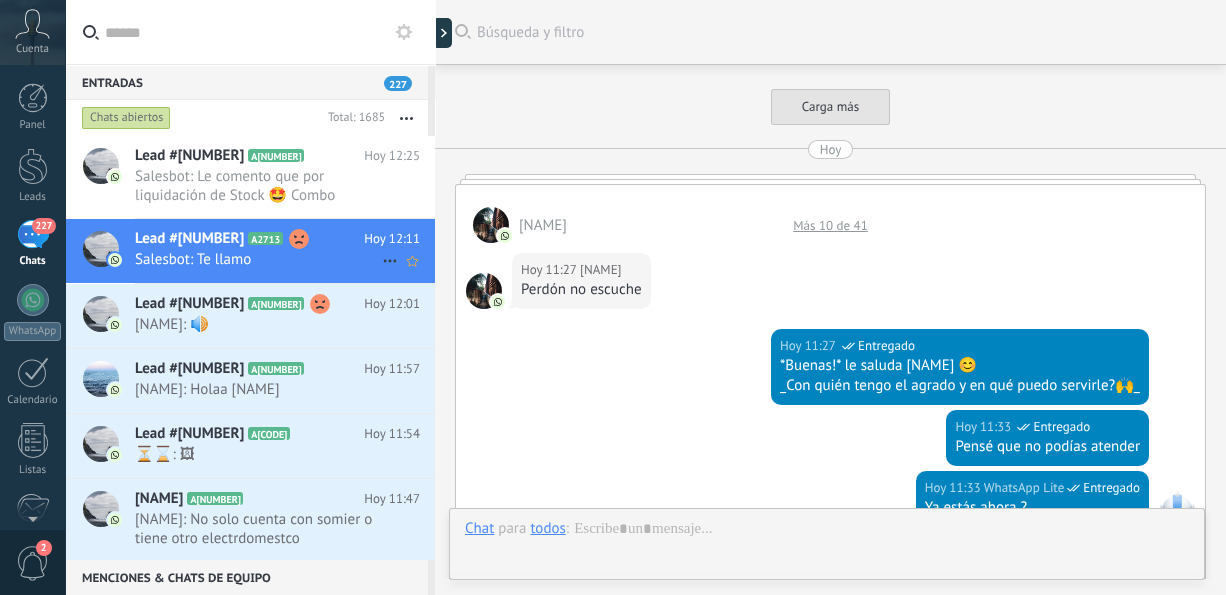 scroll, scrollTop: 802, scrollLeft: 0, axis: vertical 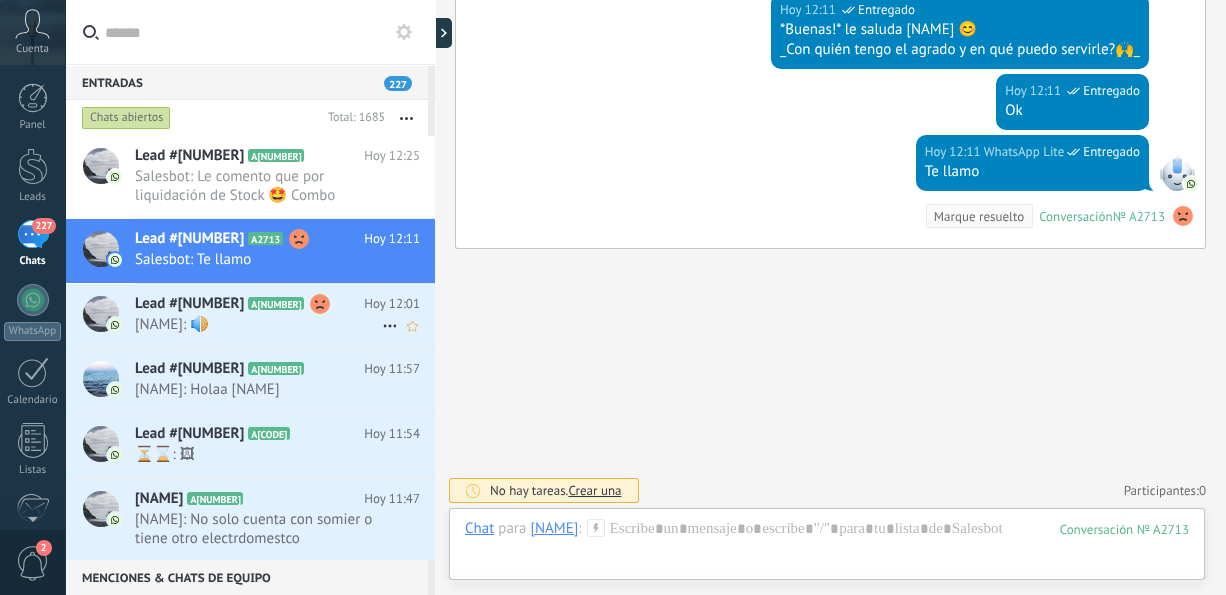 click on "[NAME]: 🔊" at bounding box center (258, 324) 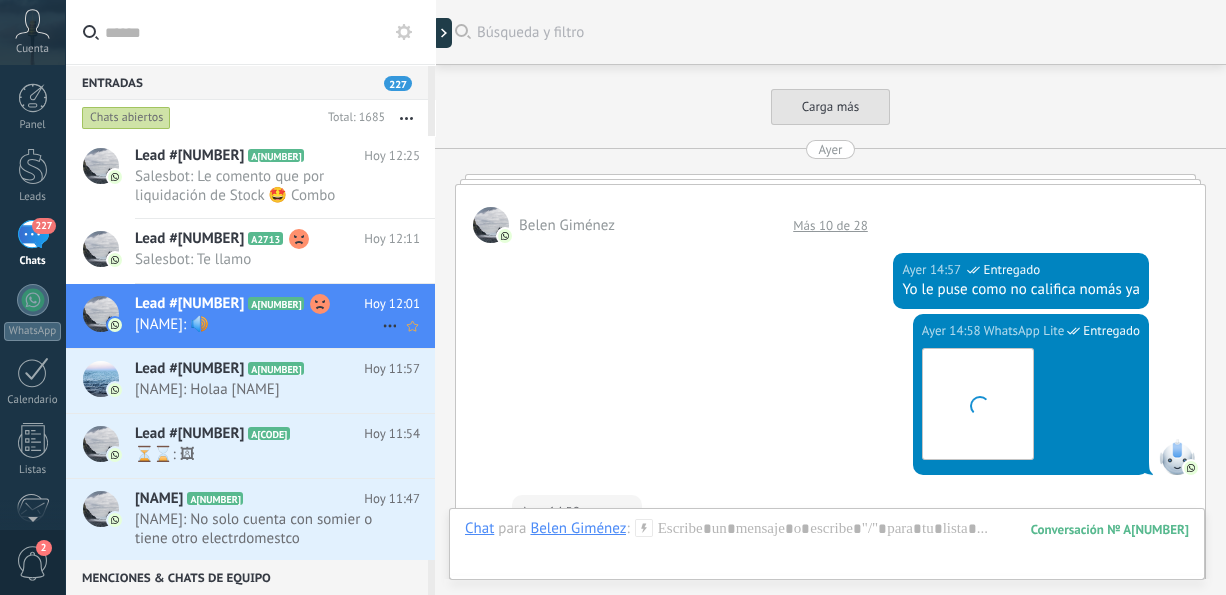 scroll, scrollTop: 1897, scrollLeft: 0, axis: vertical 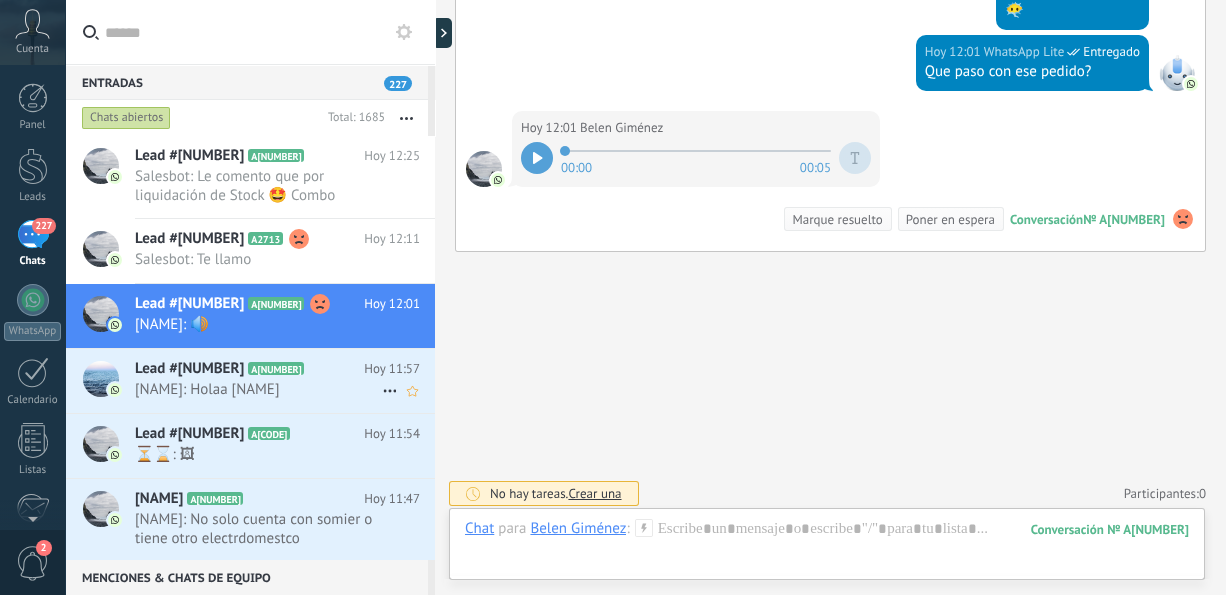 click on "[NAME]: Holaa [NAME]" at bounding box center (258, 389) 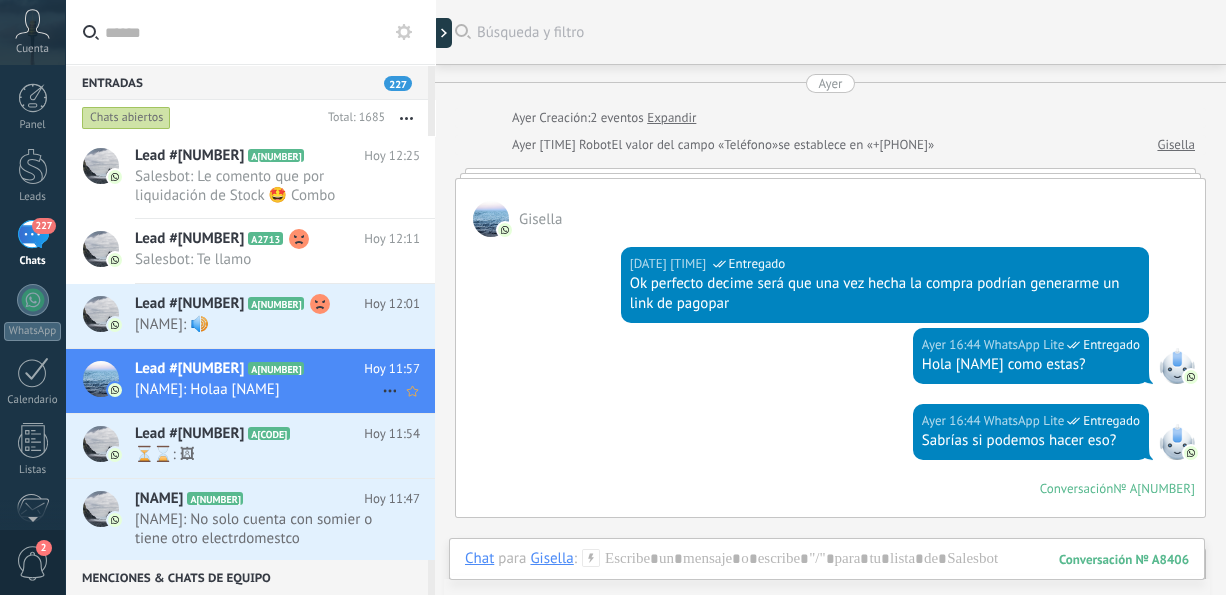 scroll, scrollTop: 1181, scrollLeft: 0, axis: vertical 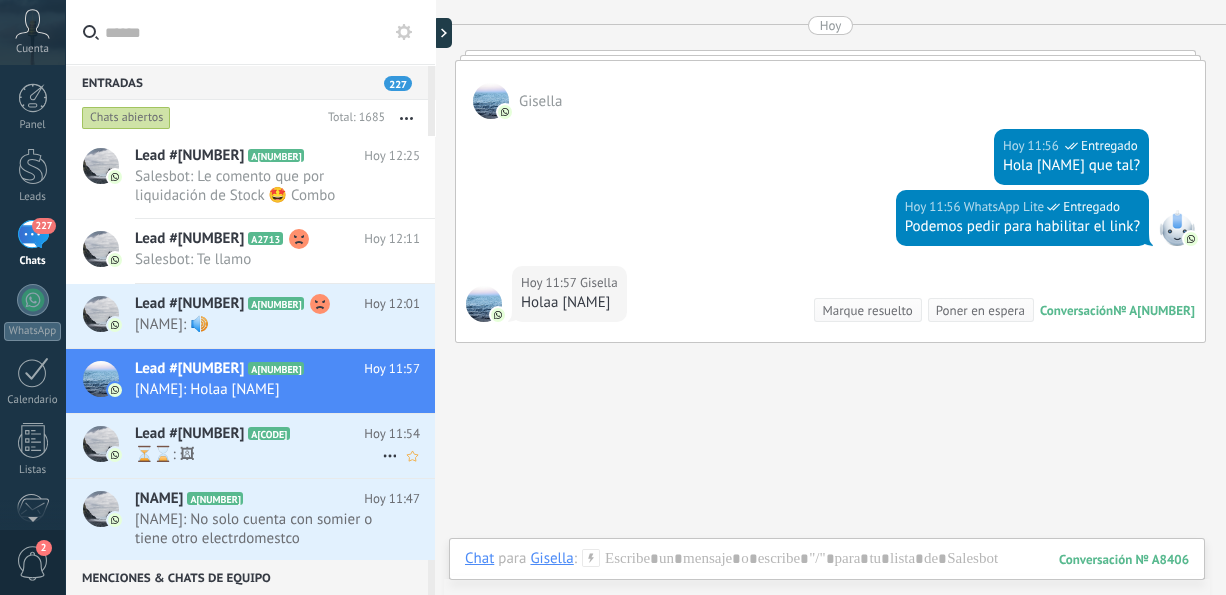 click on "Lead #[NUMBER]" at bounding box center (189, 434) 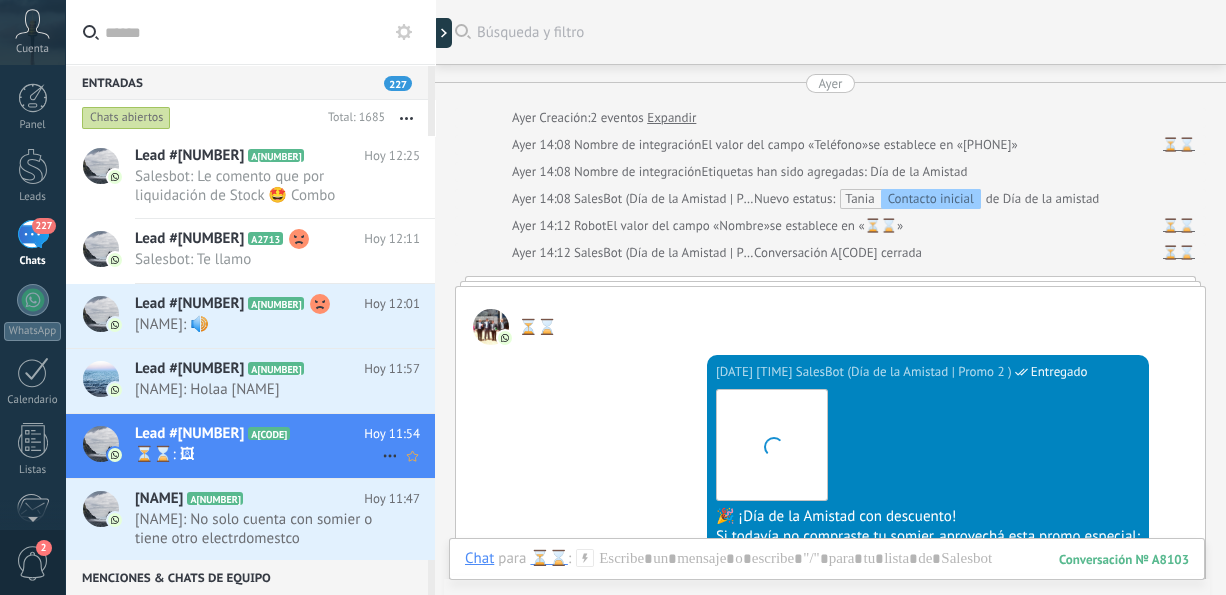 scroll, scrollTop: 894, scrollLeft: 0, axis: vertical 